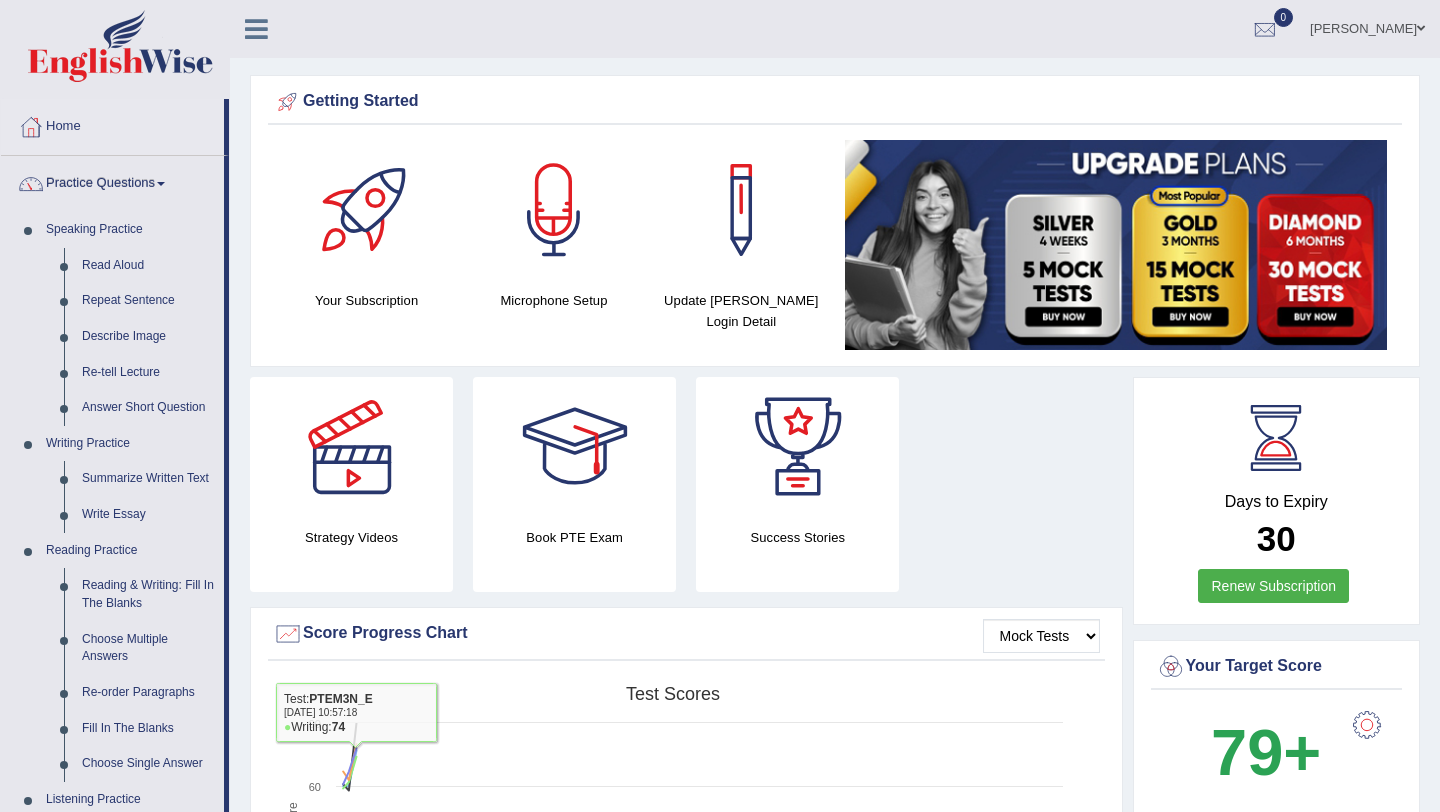 scroll, scrollTop: 842, scrollLeft: 0, axis: vertical 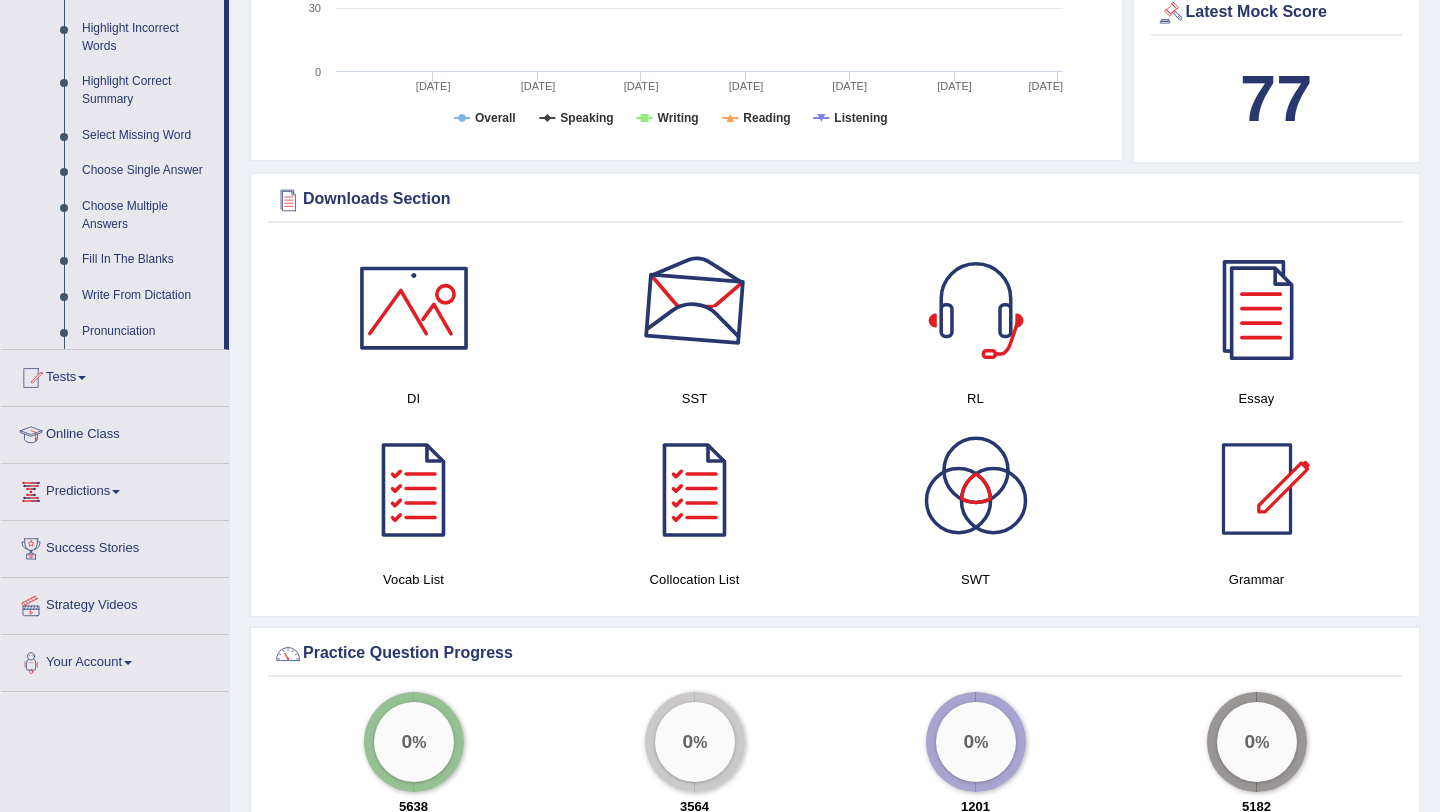 click at bounding box center (695, 308) 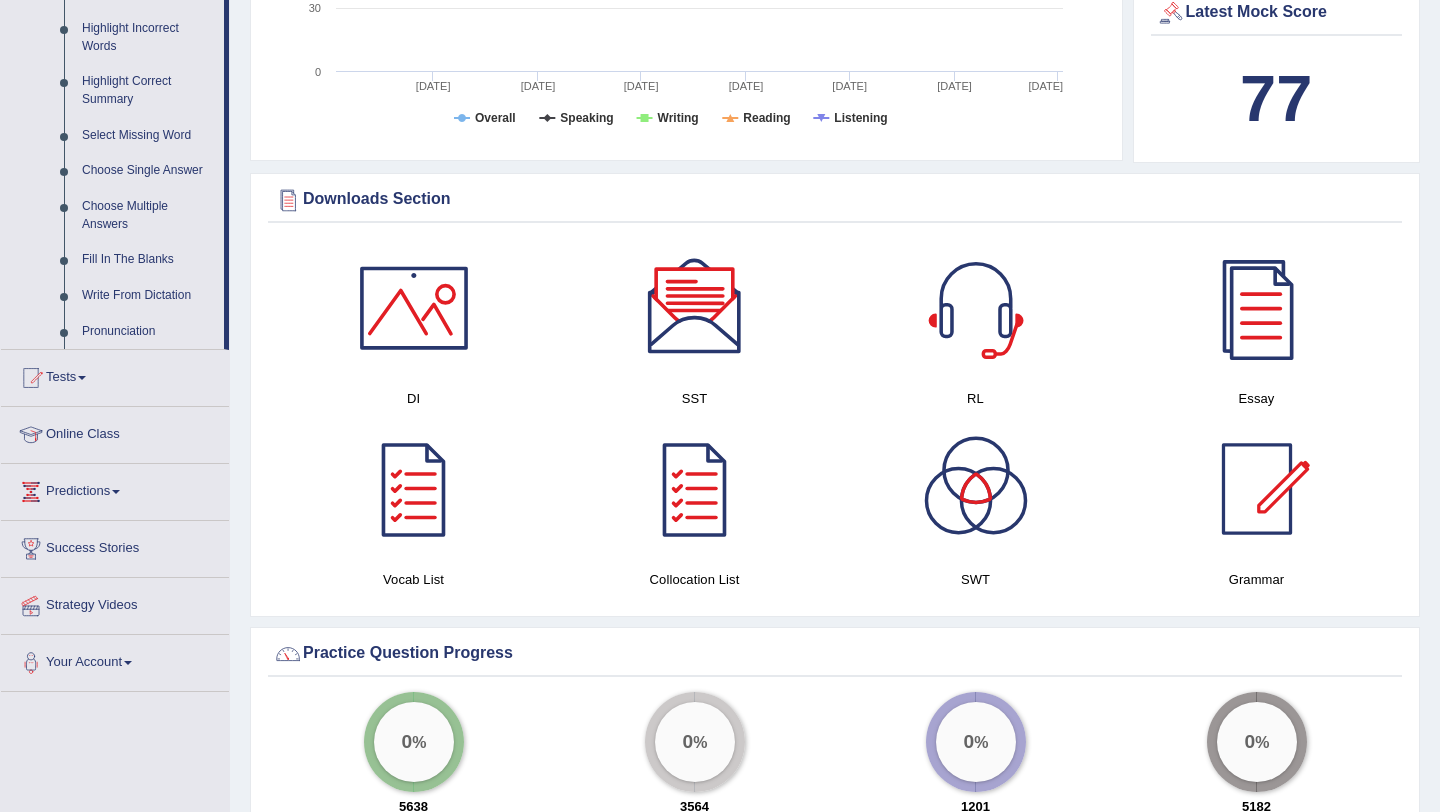 click at bounding box center (976, 308) 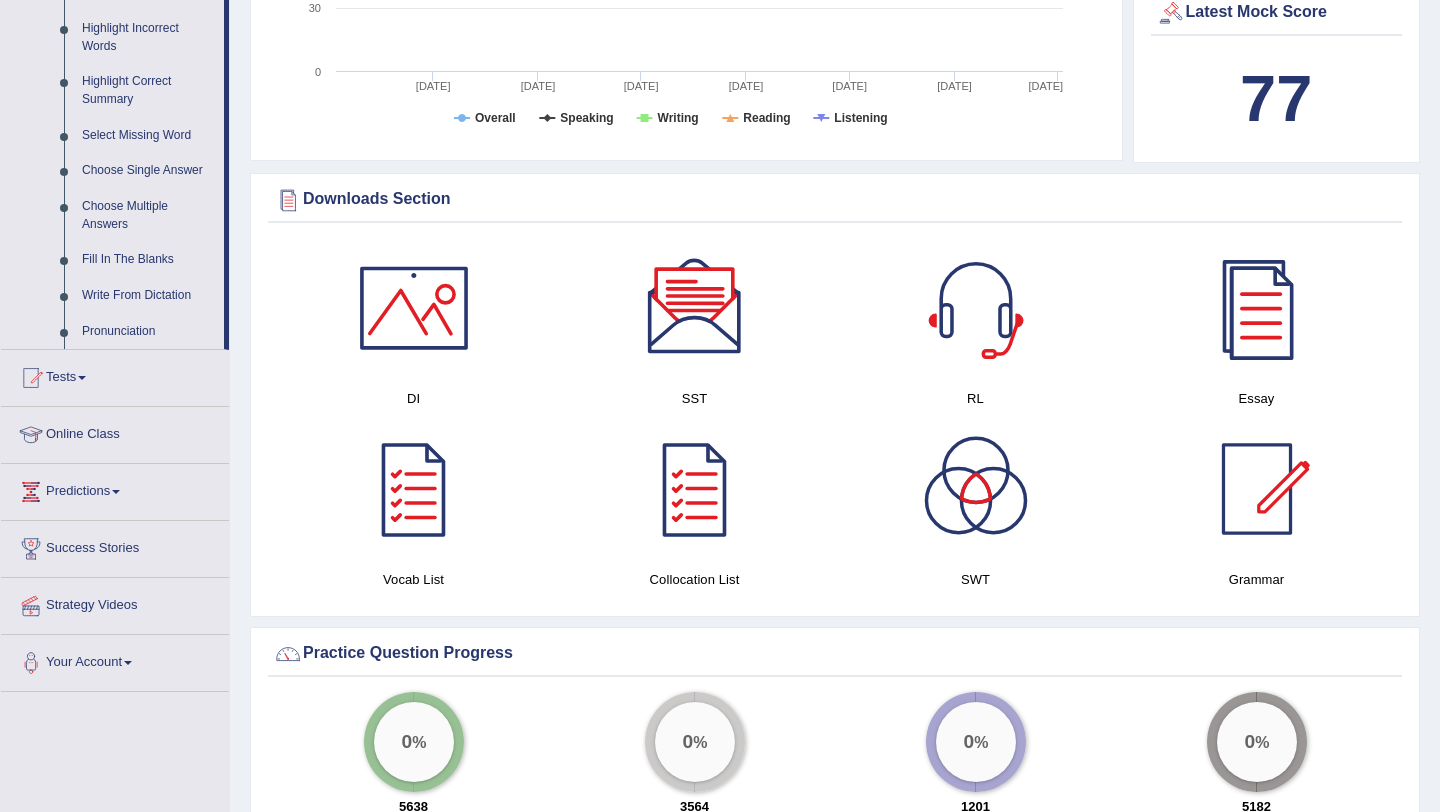click at bounding box center (1257, 308) 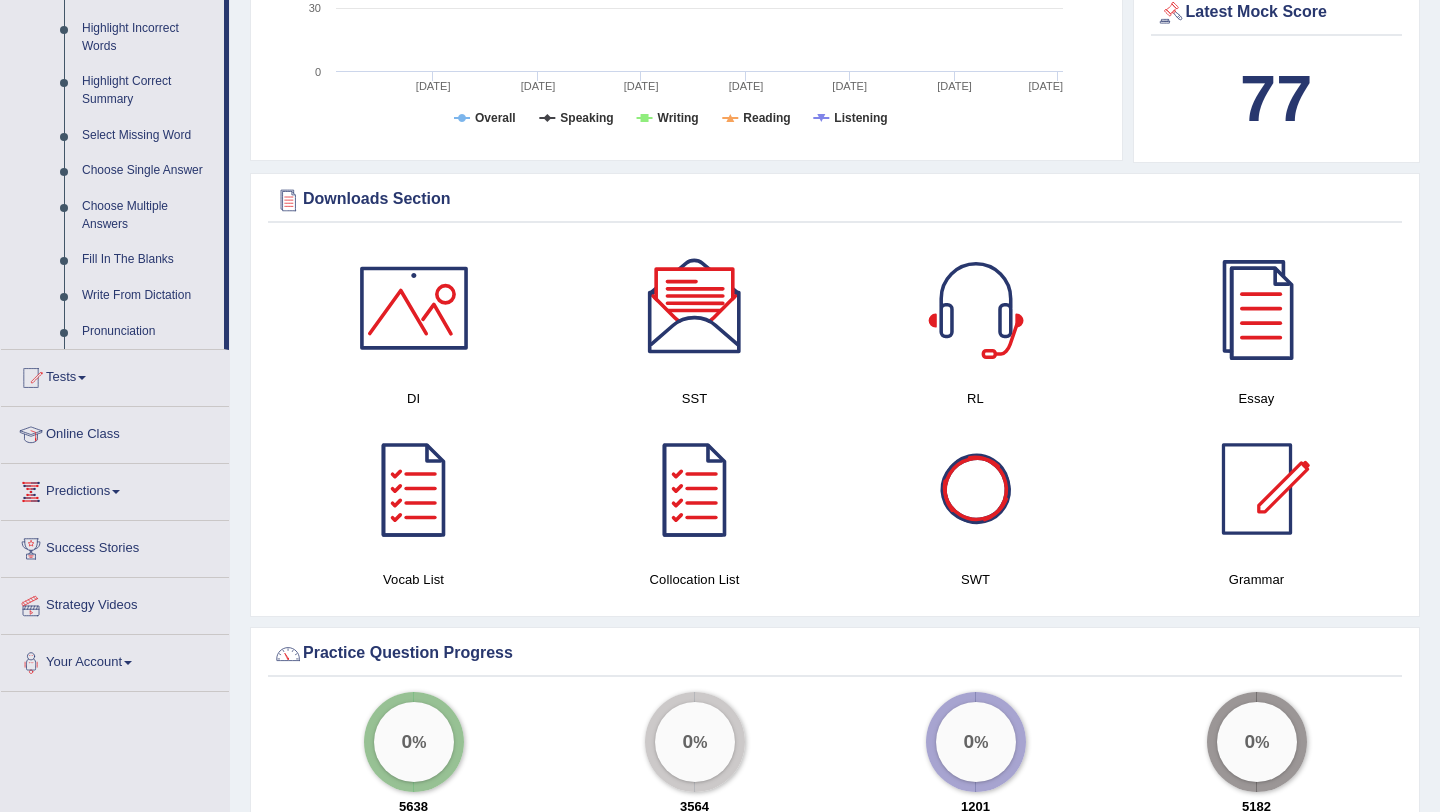 click at bounding box center [976, 489] 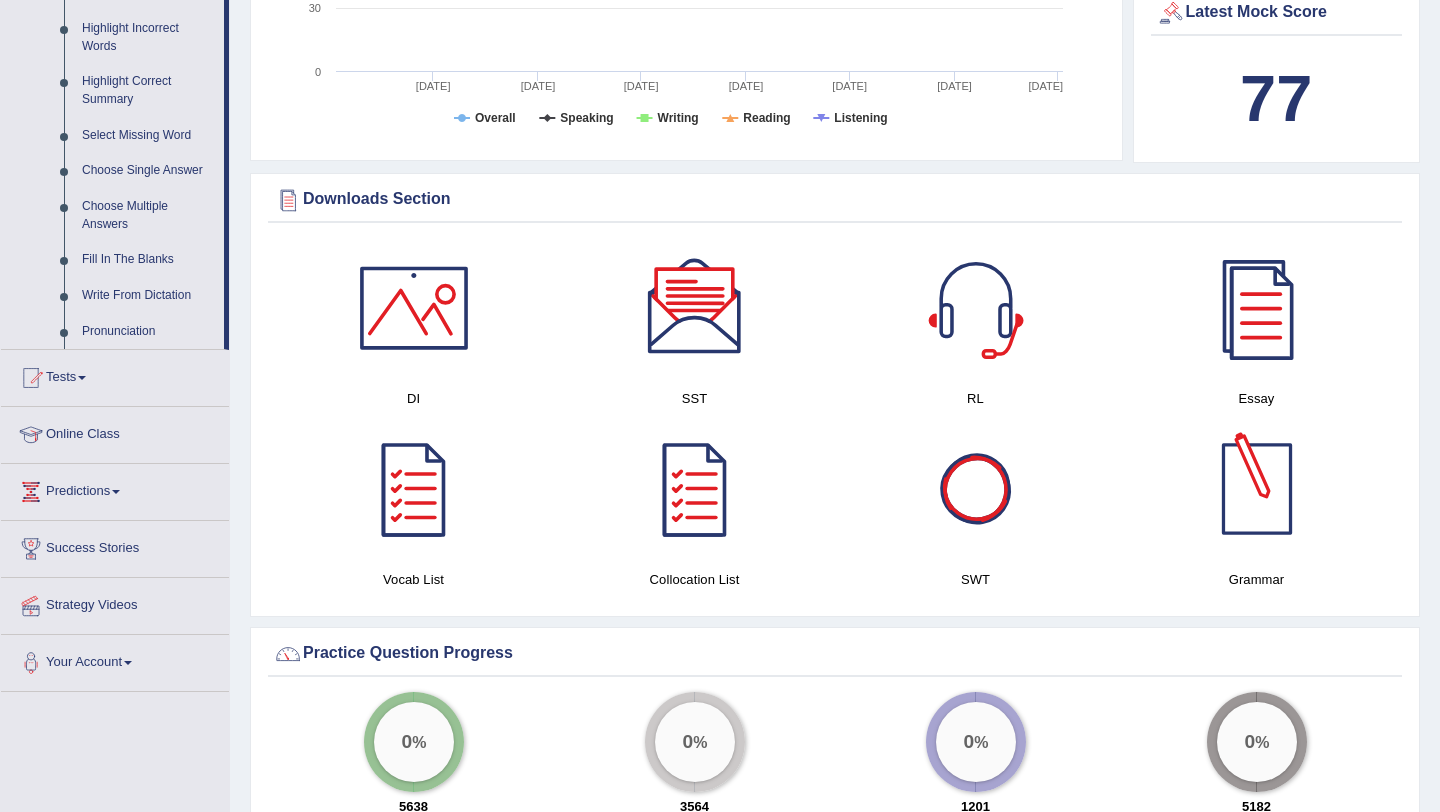 click at bounding box center [1257, 489] 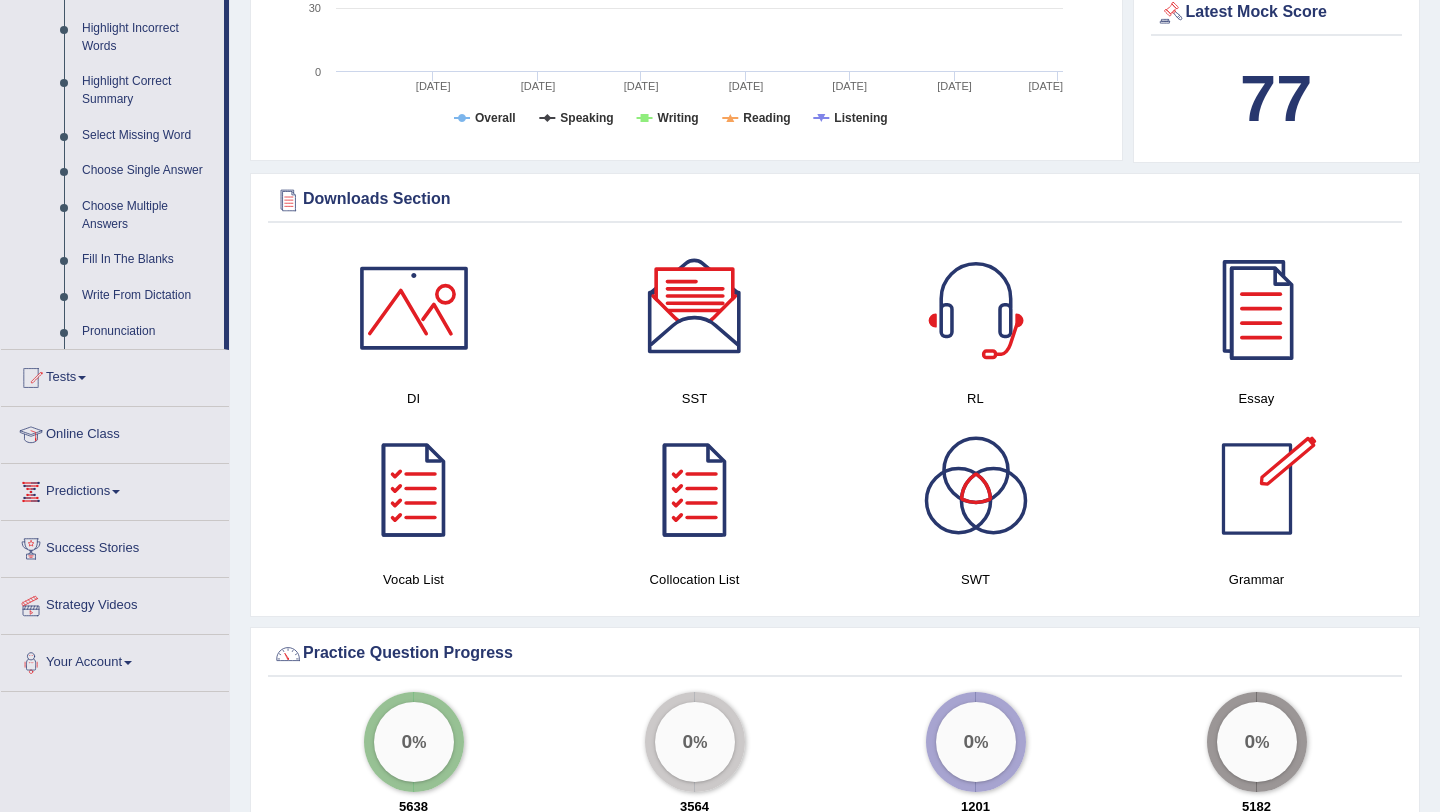 click at bounding box center [1257, 489] 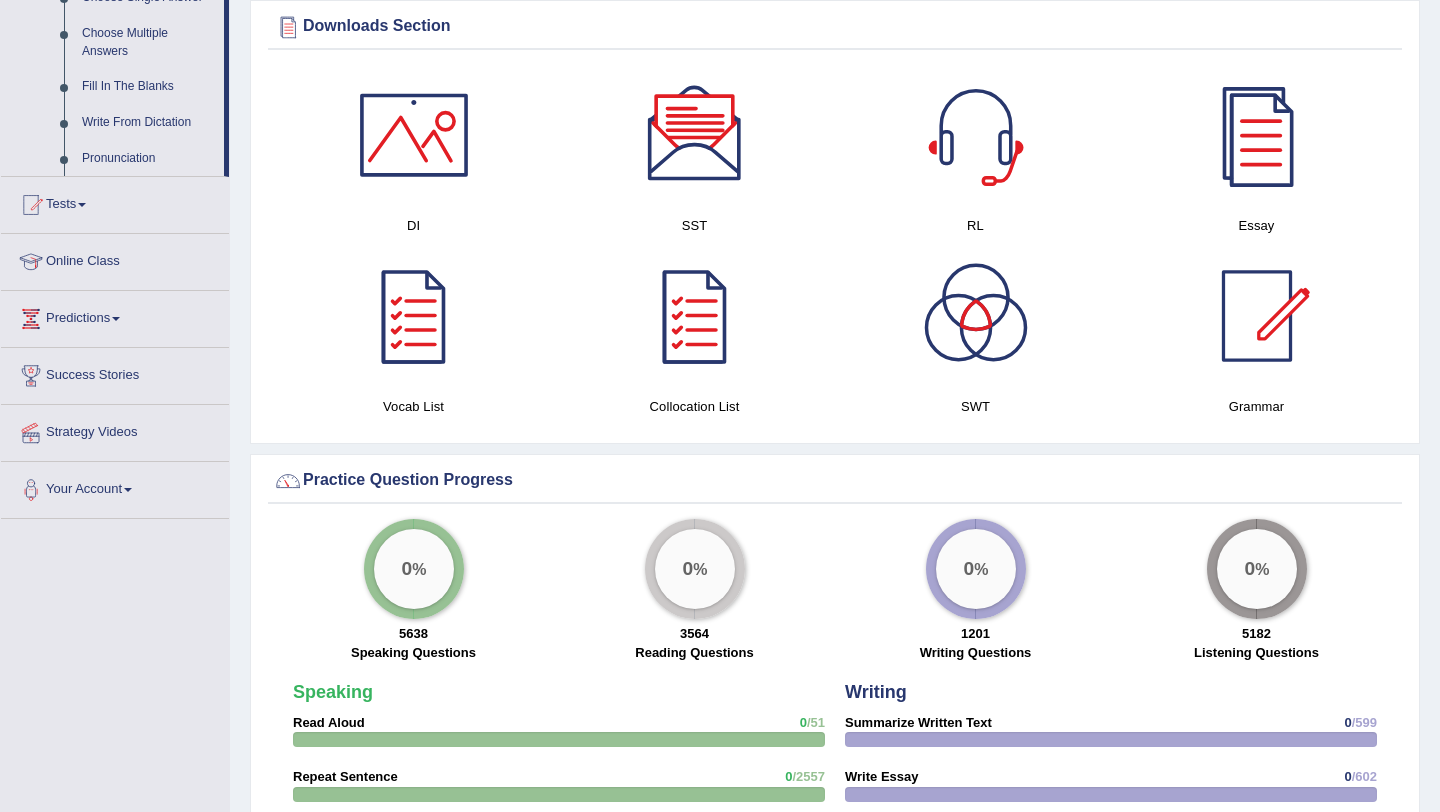 scroll, scrollTop: 1003, scrollLeft: 0, axis: vertical 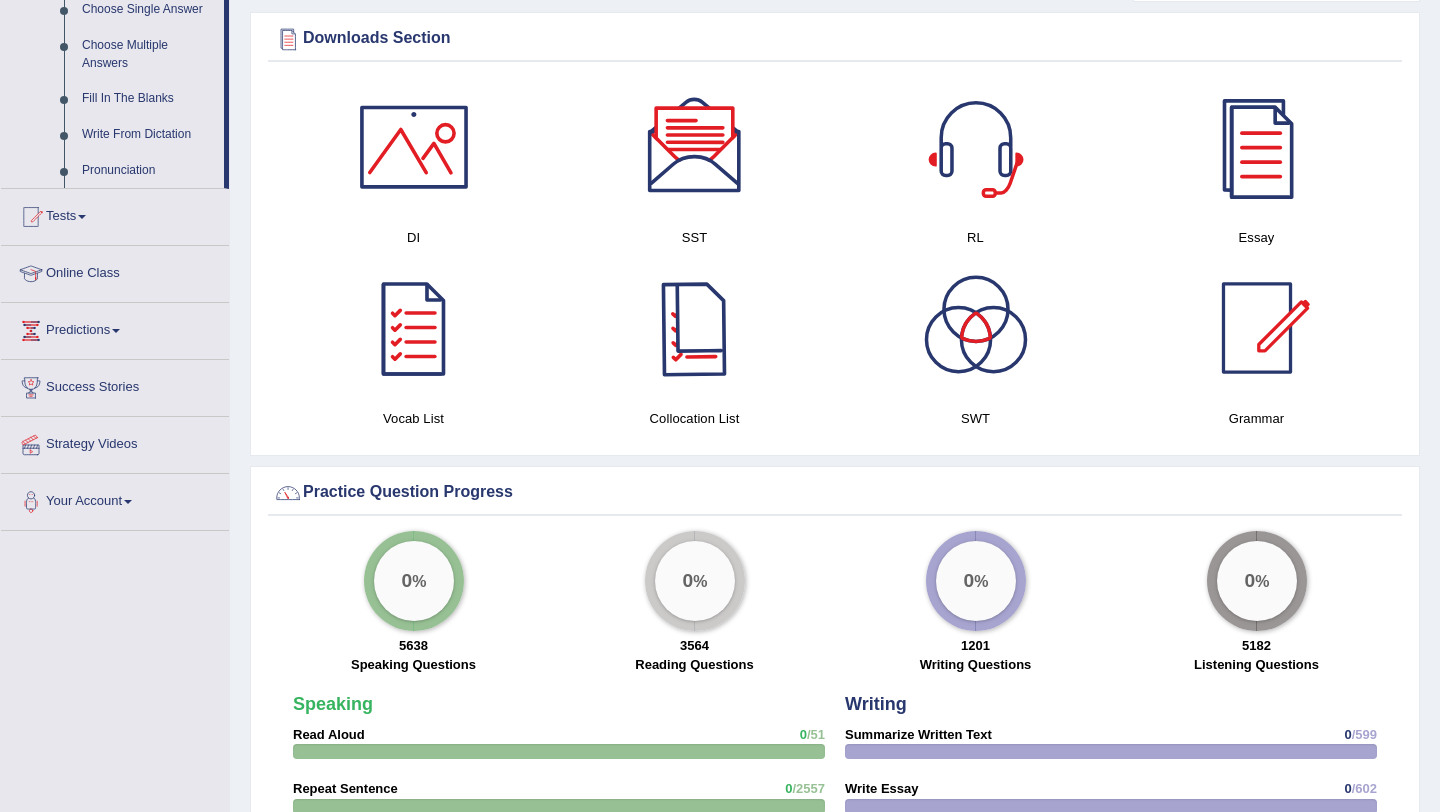 click at bounding box center (695, 328) 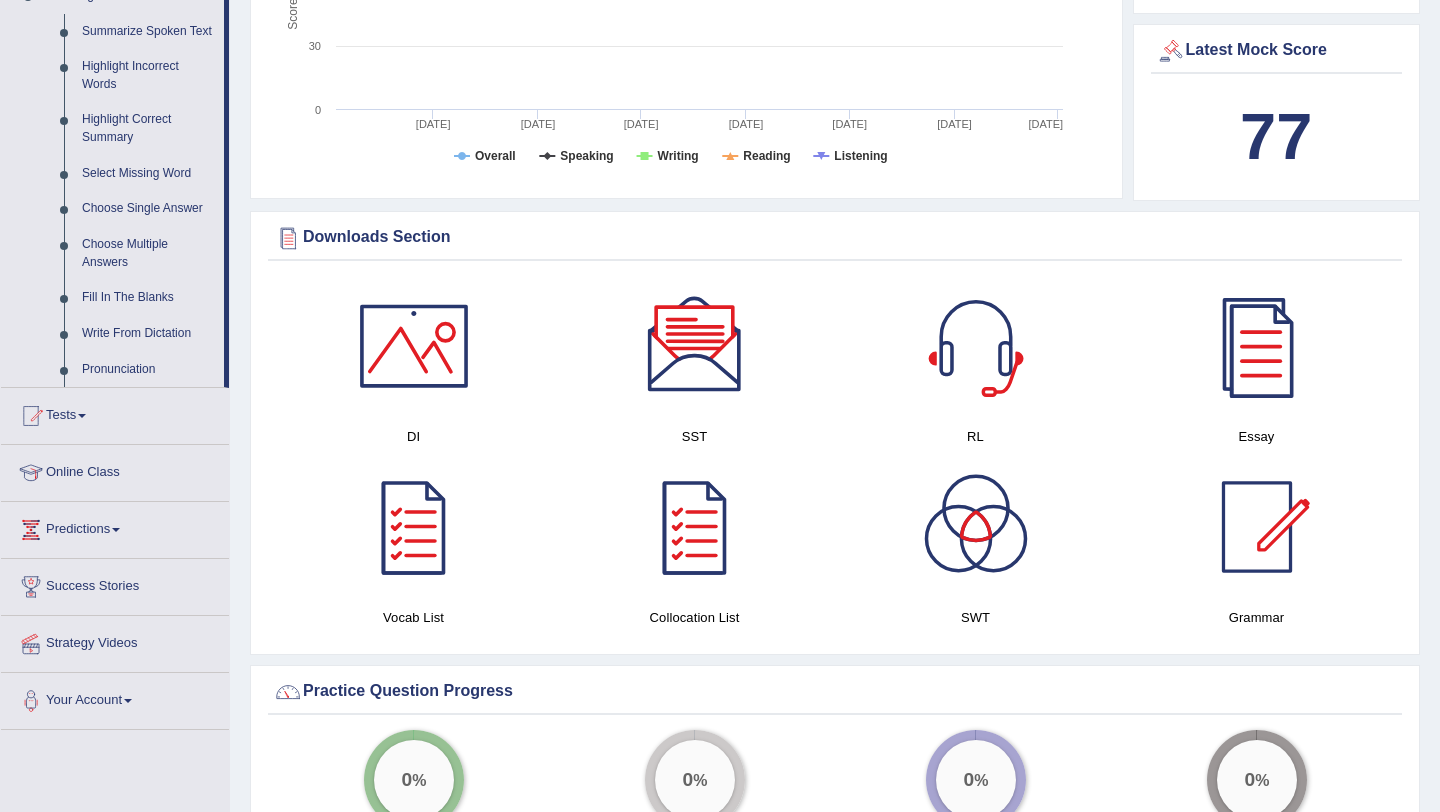 scroll, scrollTop: 818, scrollLeft: 0, axis: vertical 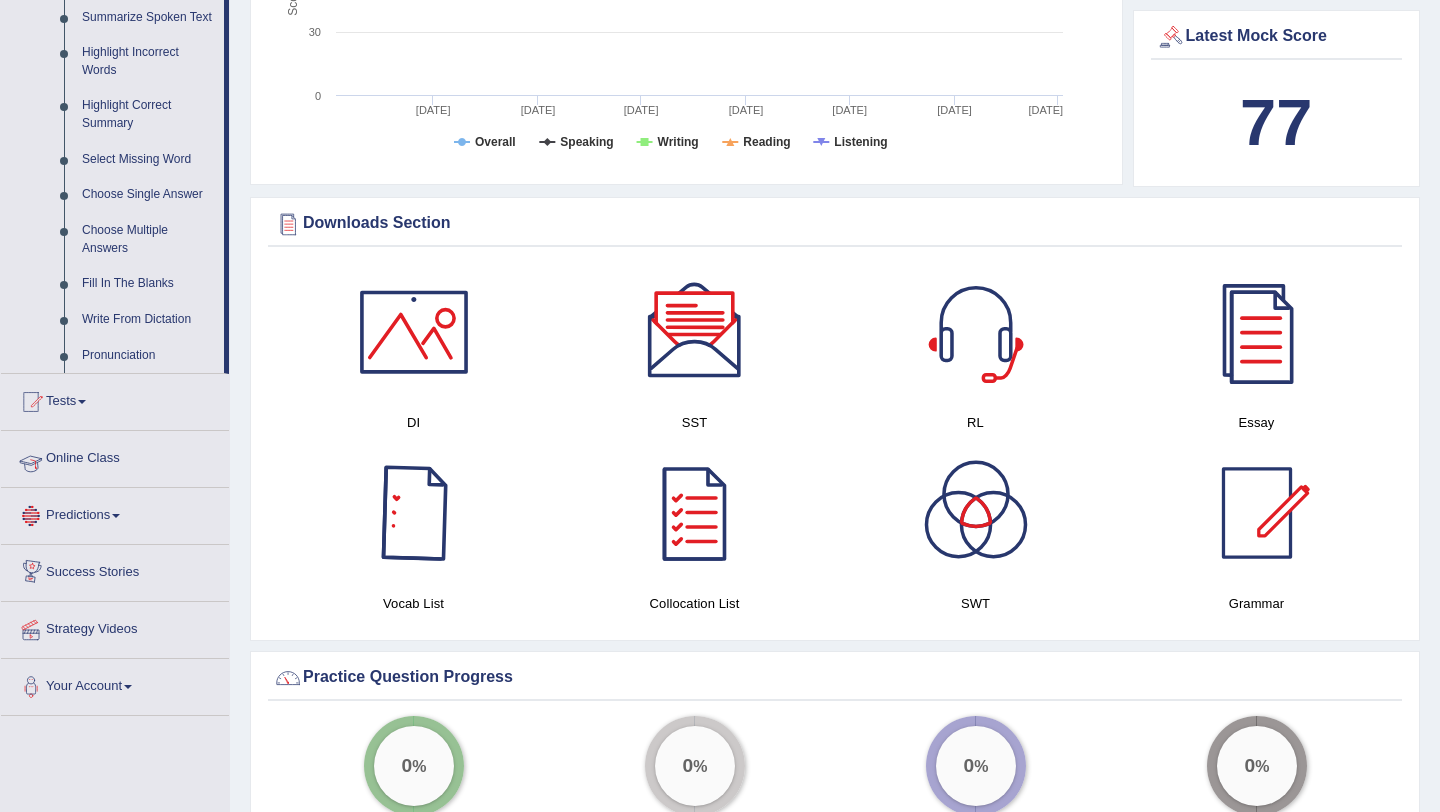 click on "Online Class" at bounding box center (115, 456) 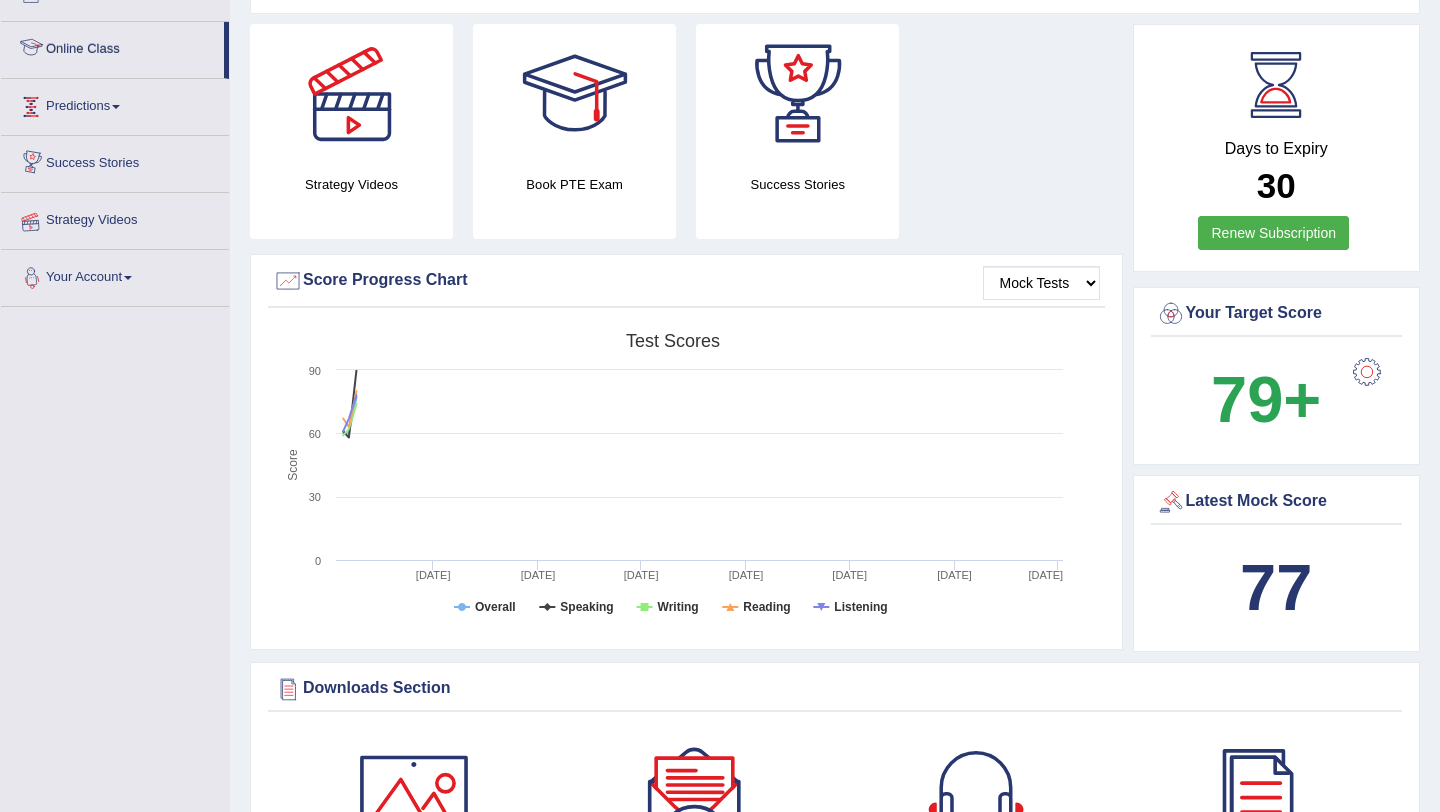 scroll, scrollTop: 249, scrollLeft: 0, axis: vertical 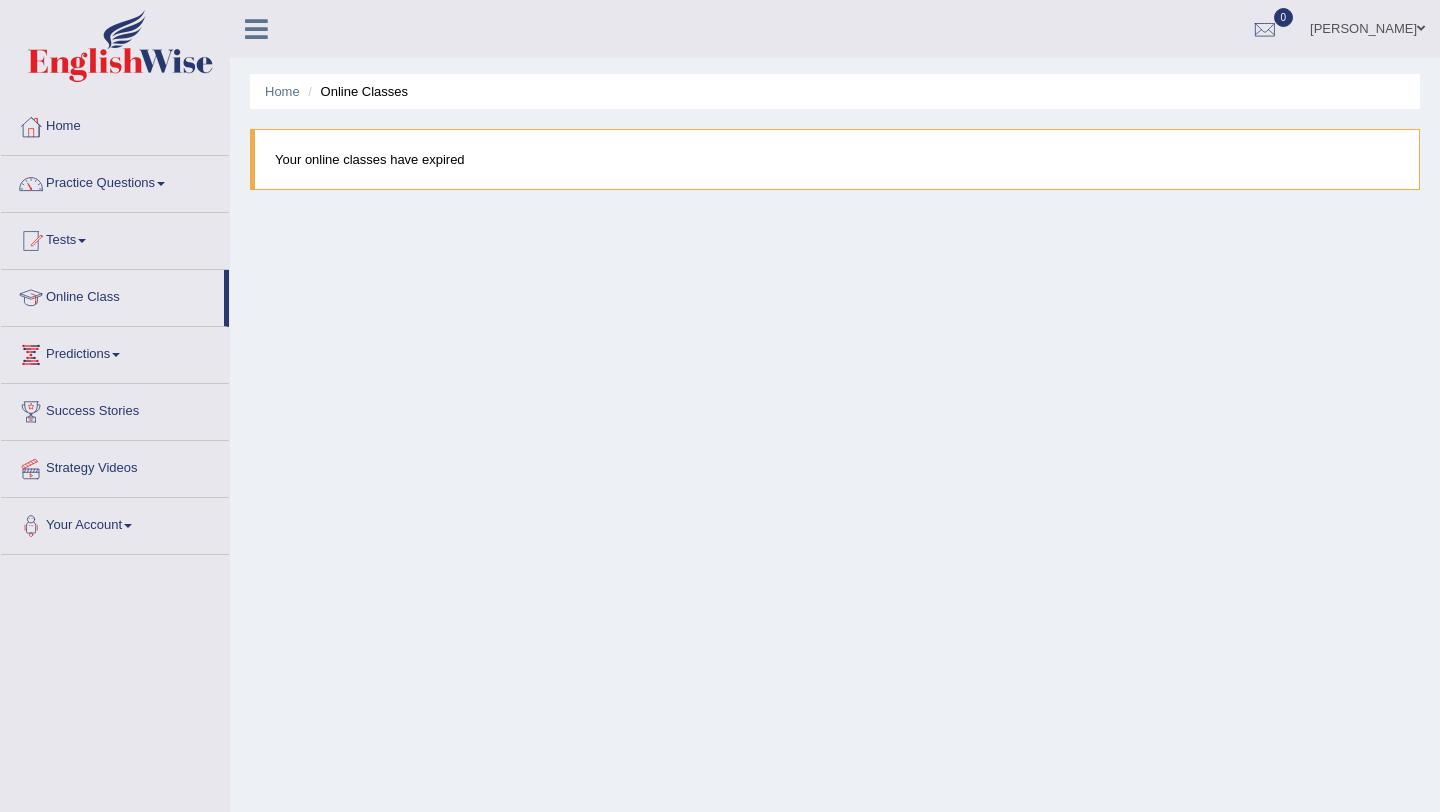 click on "Home" at bounding box center [115, 124] 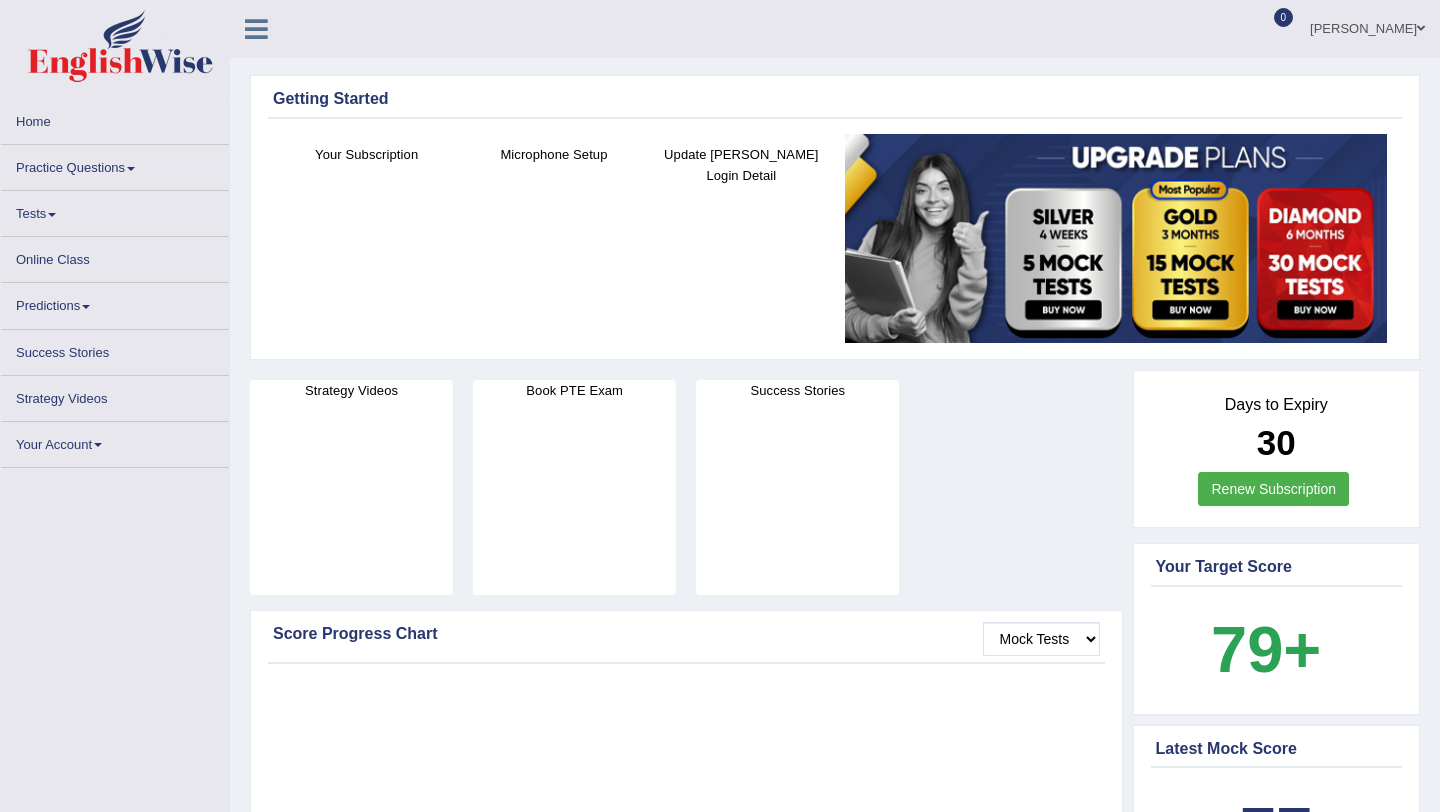 scroll, scrollTop: 0, scrollLeft: 0, axis: both 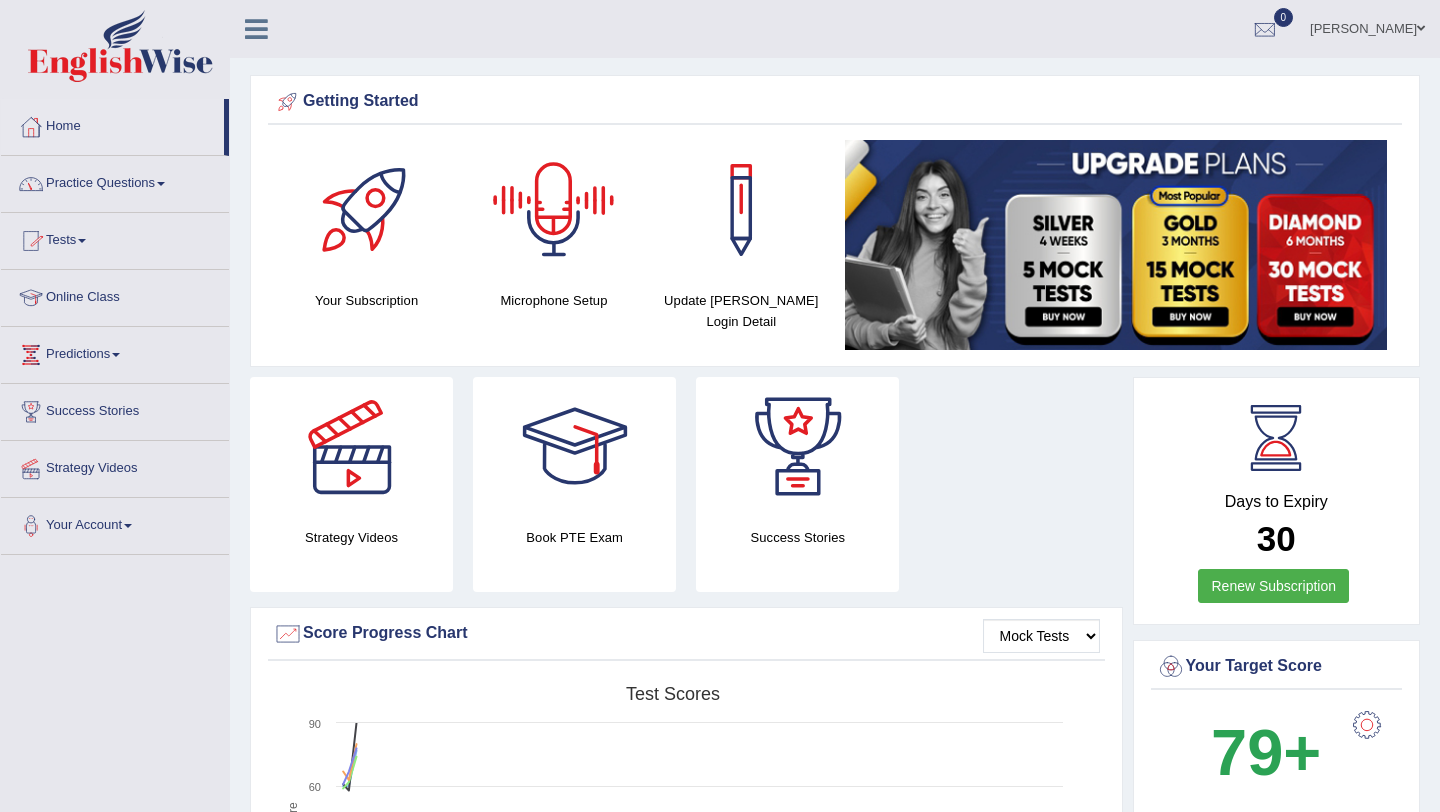 click at bounding box center [554, 210] 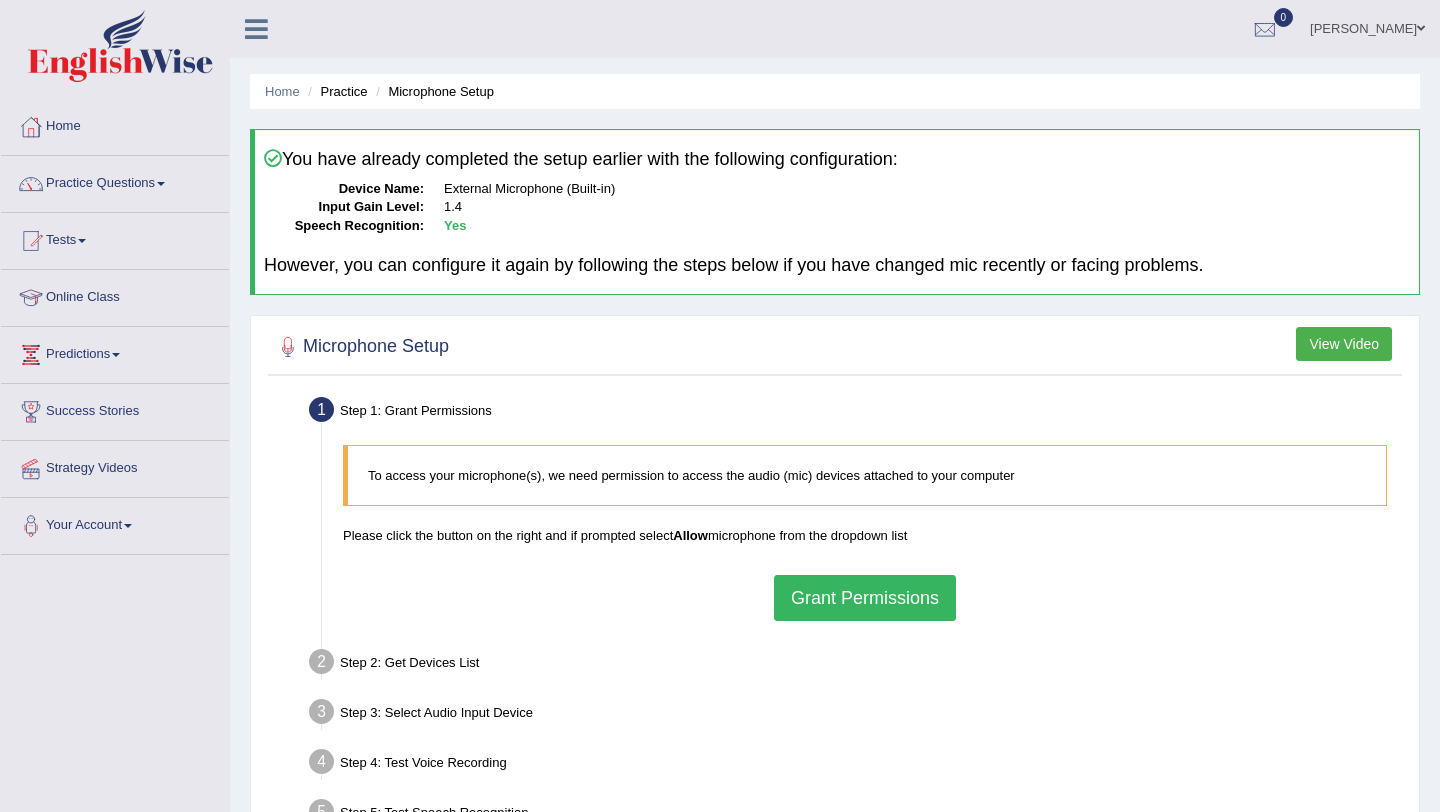 scroll, scrollTop: 0, scrollLeft: 0, axis: both 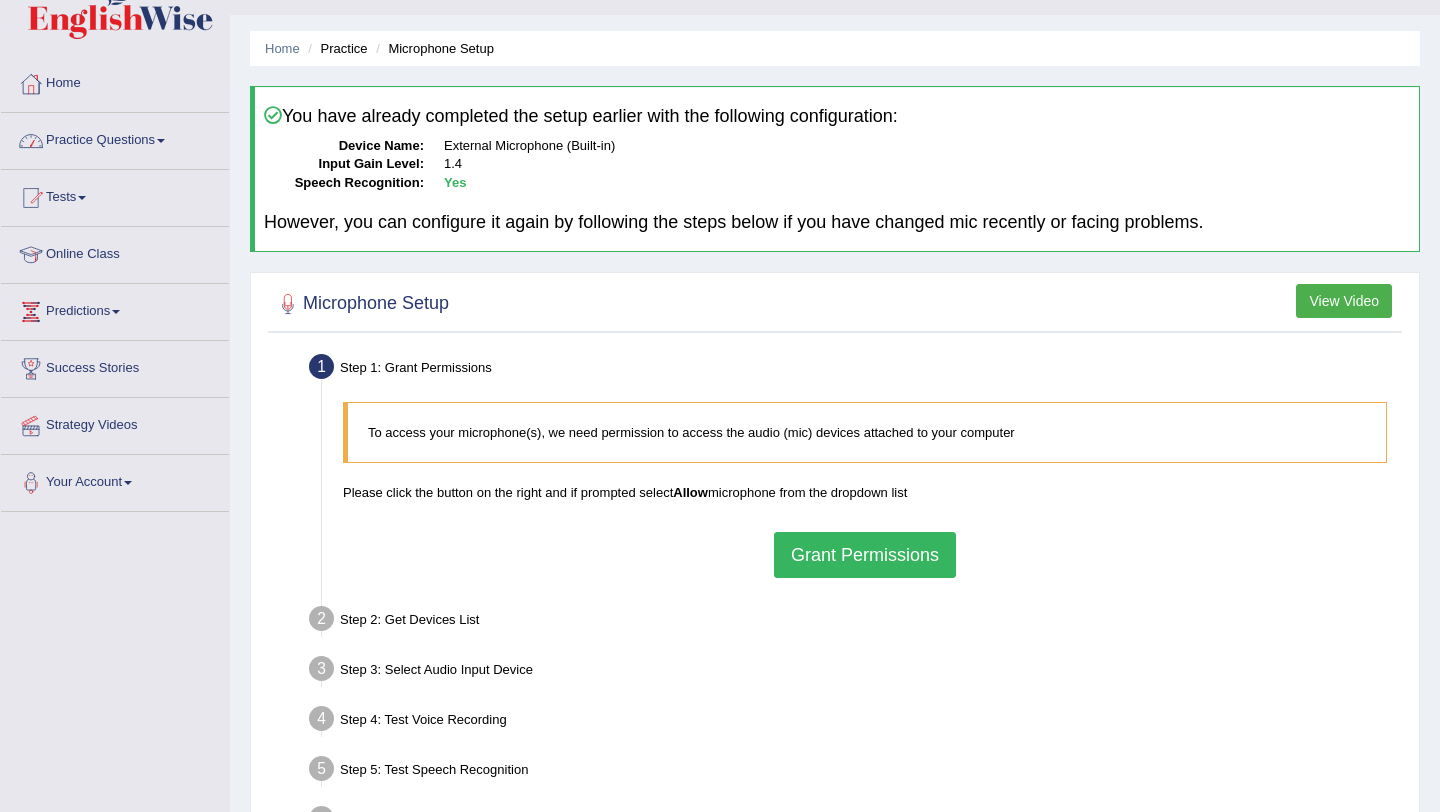 click on "Practice Questions" at bounding box center (115, 138) 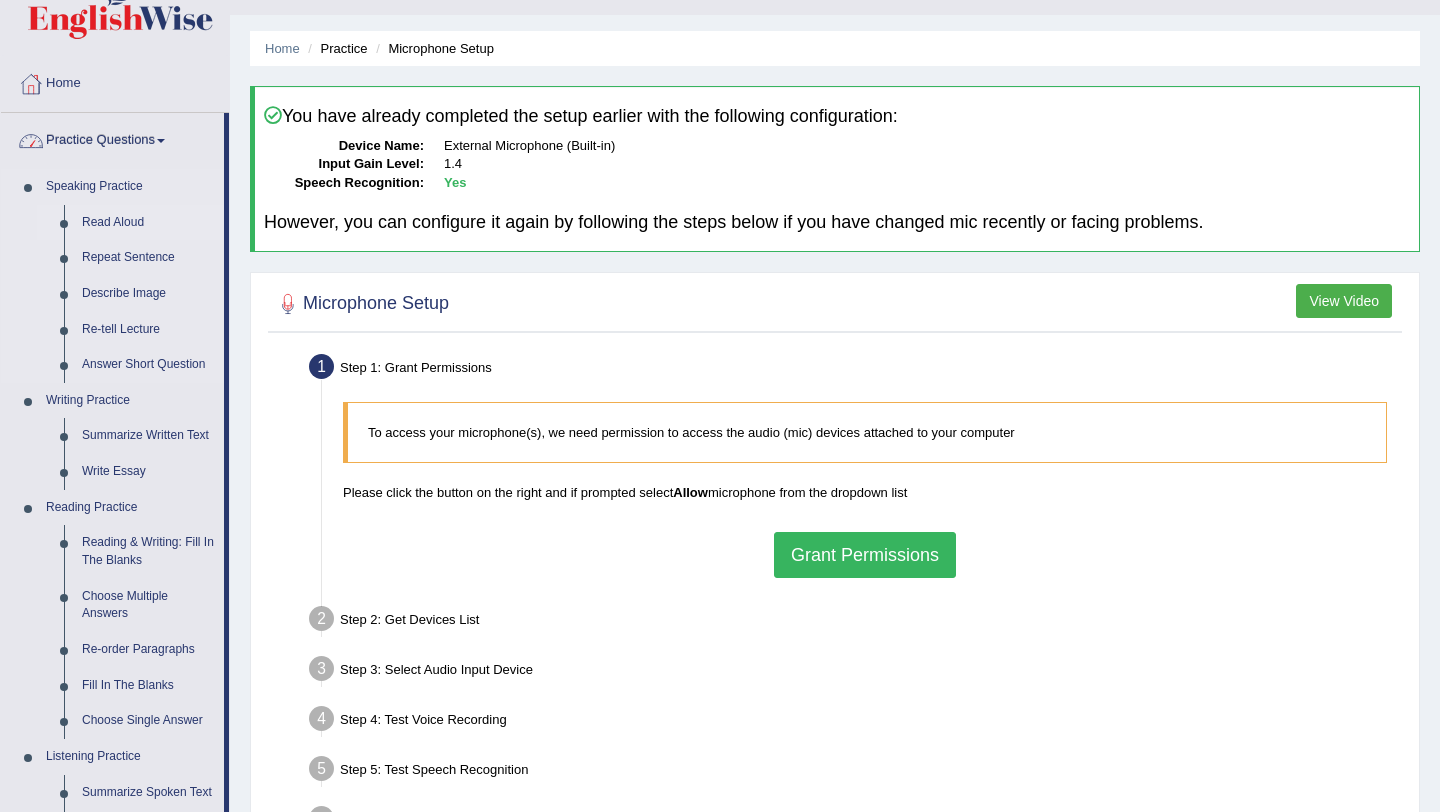 click on "Read Aloud" at bounding box center (148, 223) 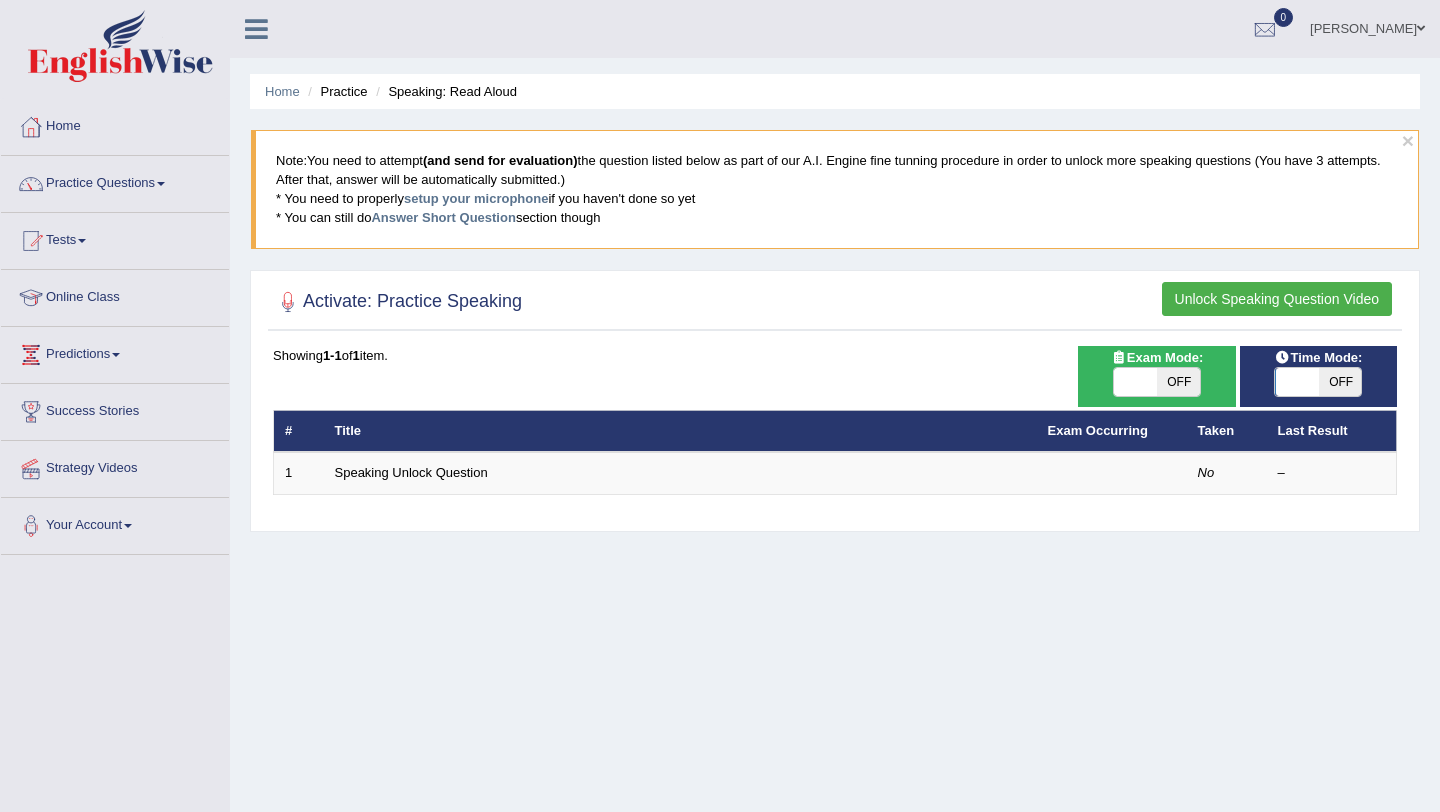 scroll, scrollTop: 0, scrollLeft: 0, axis: both 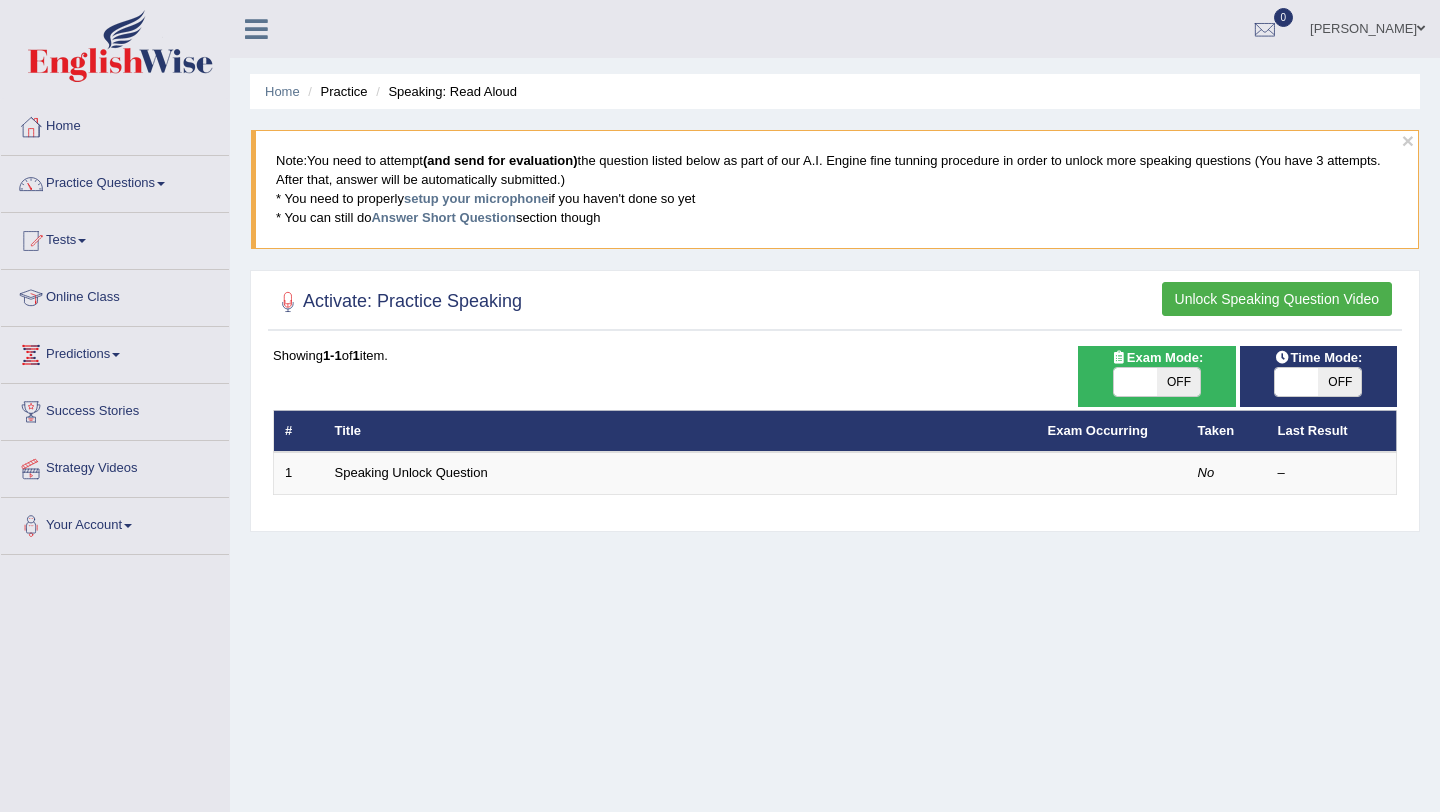 click on "Home
Practice
Speaking: Read Aloud
×
Note:  You need to attempt  (and send for evaluation)  the question listed below as part of our A.I. Engine fine tunning procedure in order to unlock more speaking questions (You have 3 attempts. After that, answer will be automatically submitted.) * You need to properly  setup your microphone  if you haven't done so yet * You can still do  Answer Short Question  section though
Activate: Practice Speaking
Unlock Speaking Question Video
Time Mode:
ON   OFF
Exam Mode:
ON   OFF
Showing  1-1  of  1  item.
# Title Exam Occurring Taken Last Result
1 Speaking Unlock Question No –" at bounding box center (835, 500) 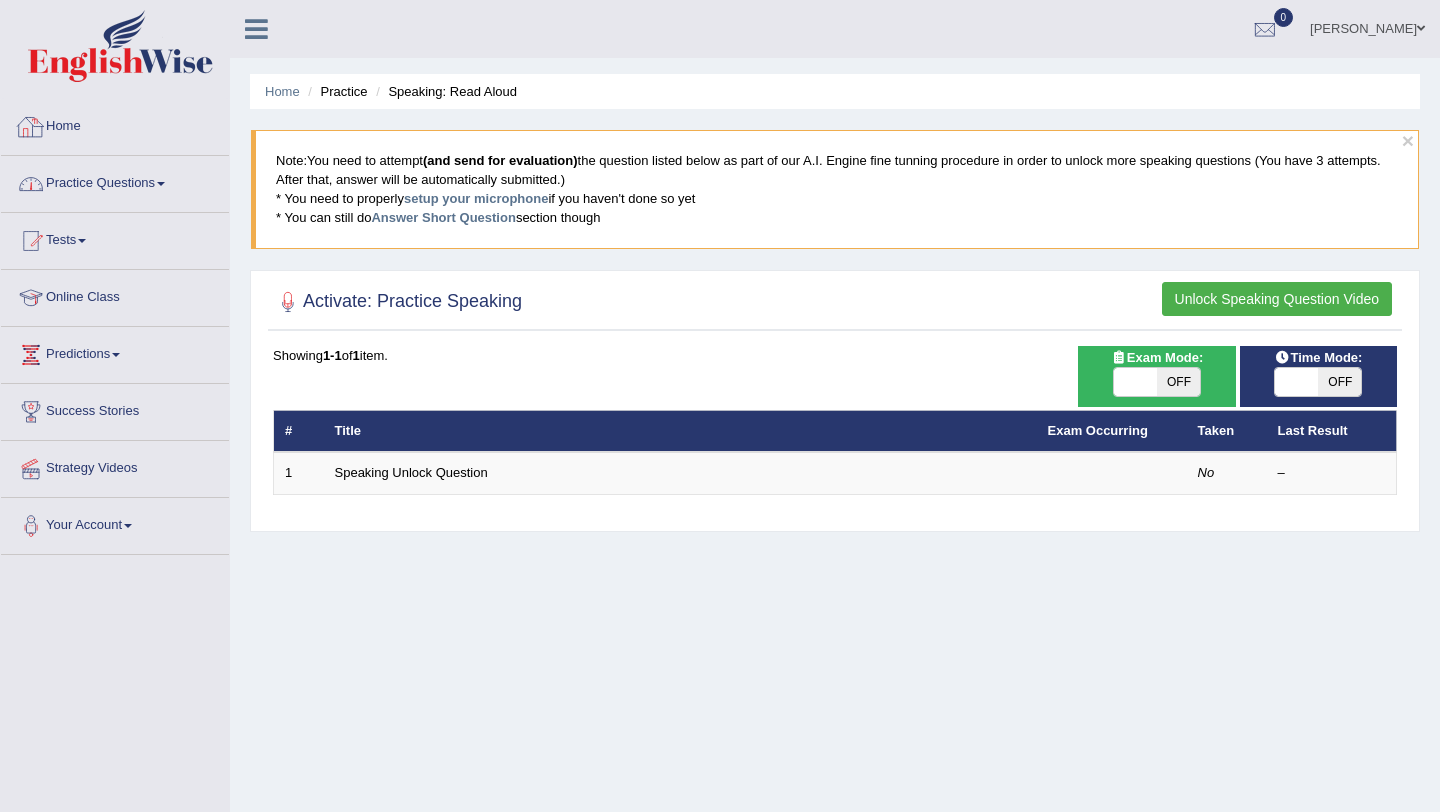 click on "Practice Questions" at bounding box center (115, 181) 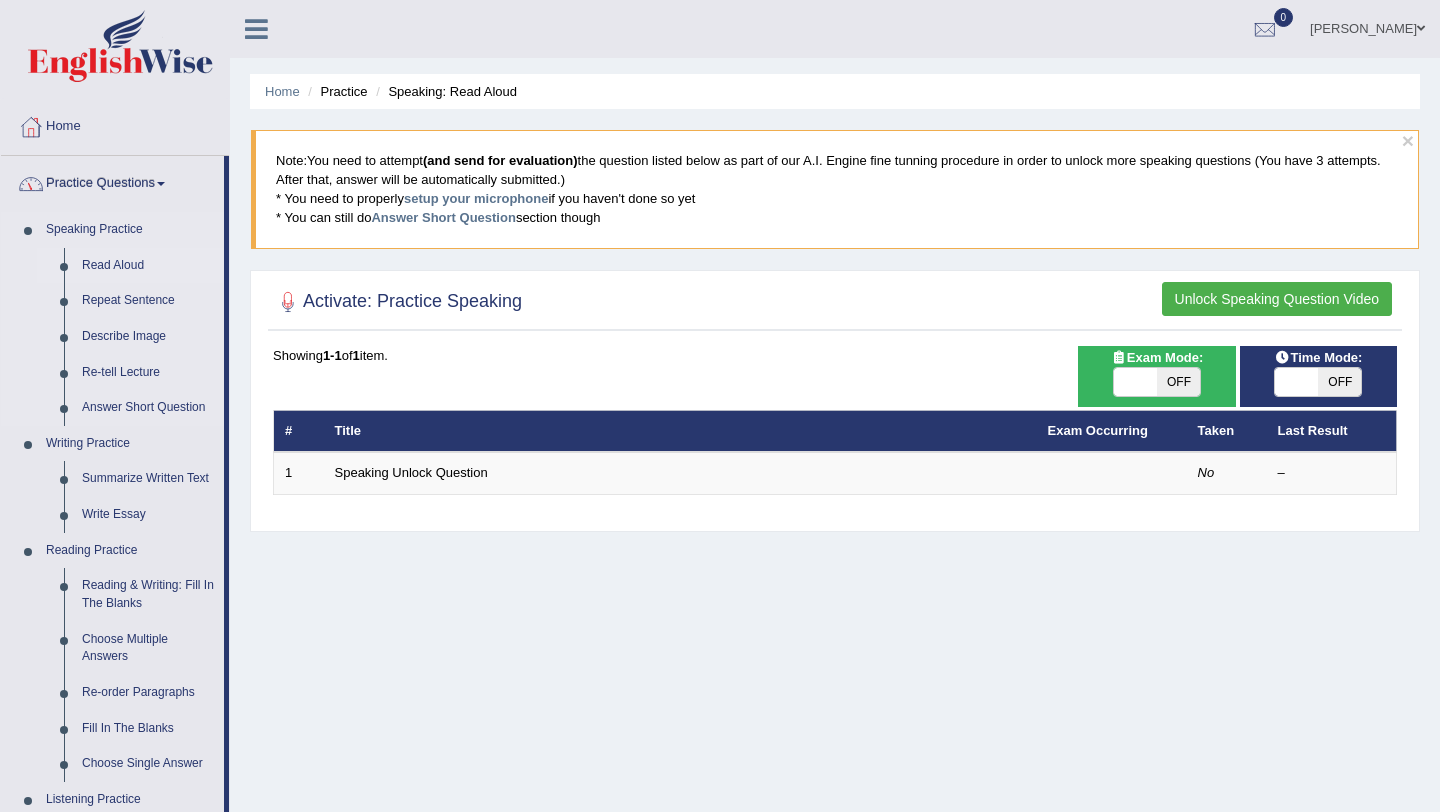 click on "Read Aloud" at bounding box center [148, 266] 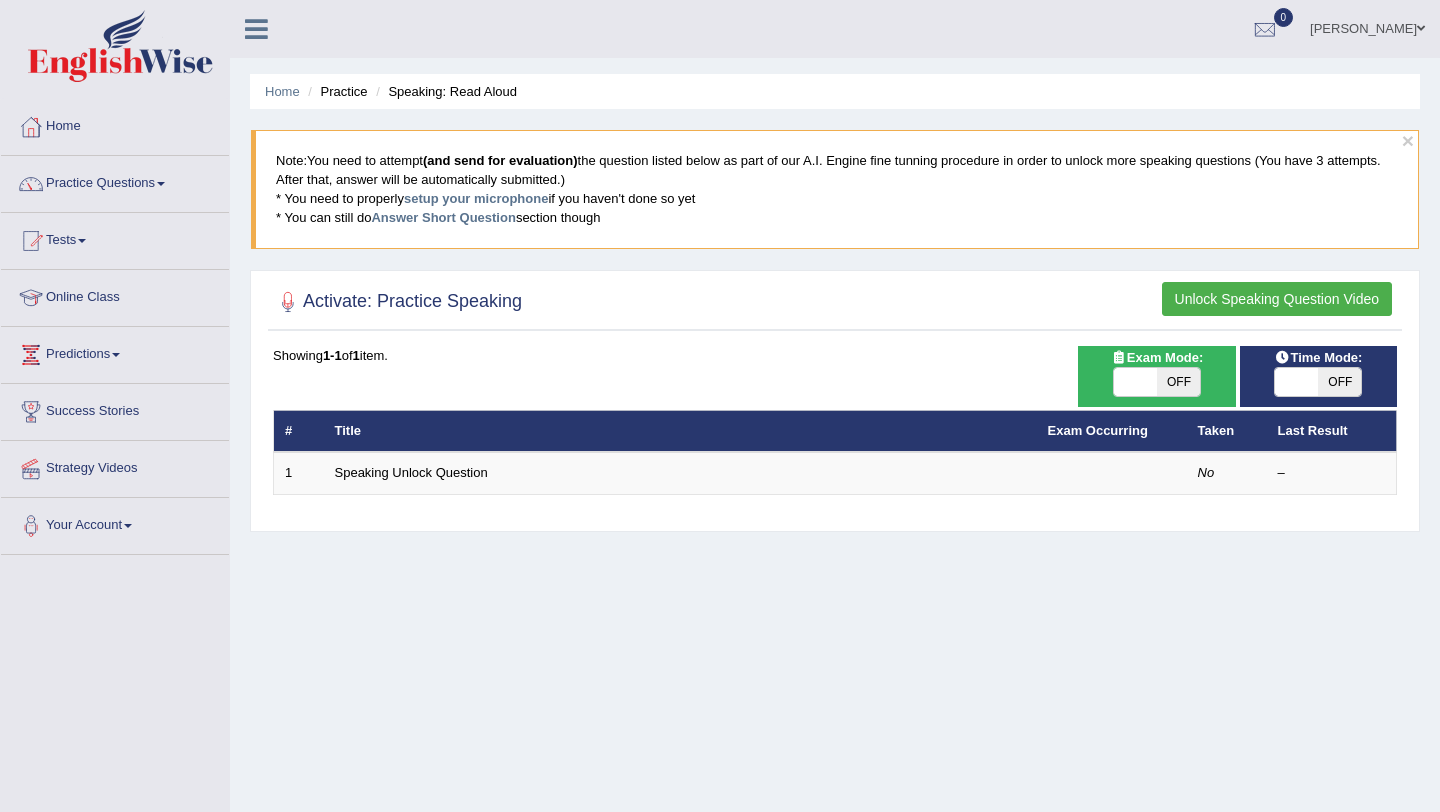 scroll, scrollTop: 0, scrollLeft: 0, axis: both 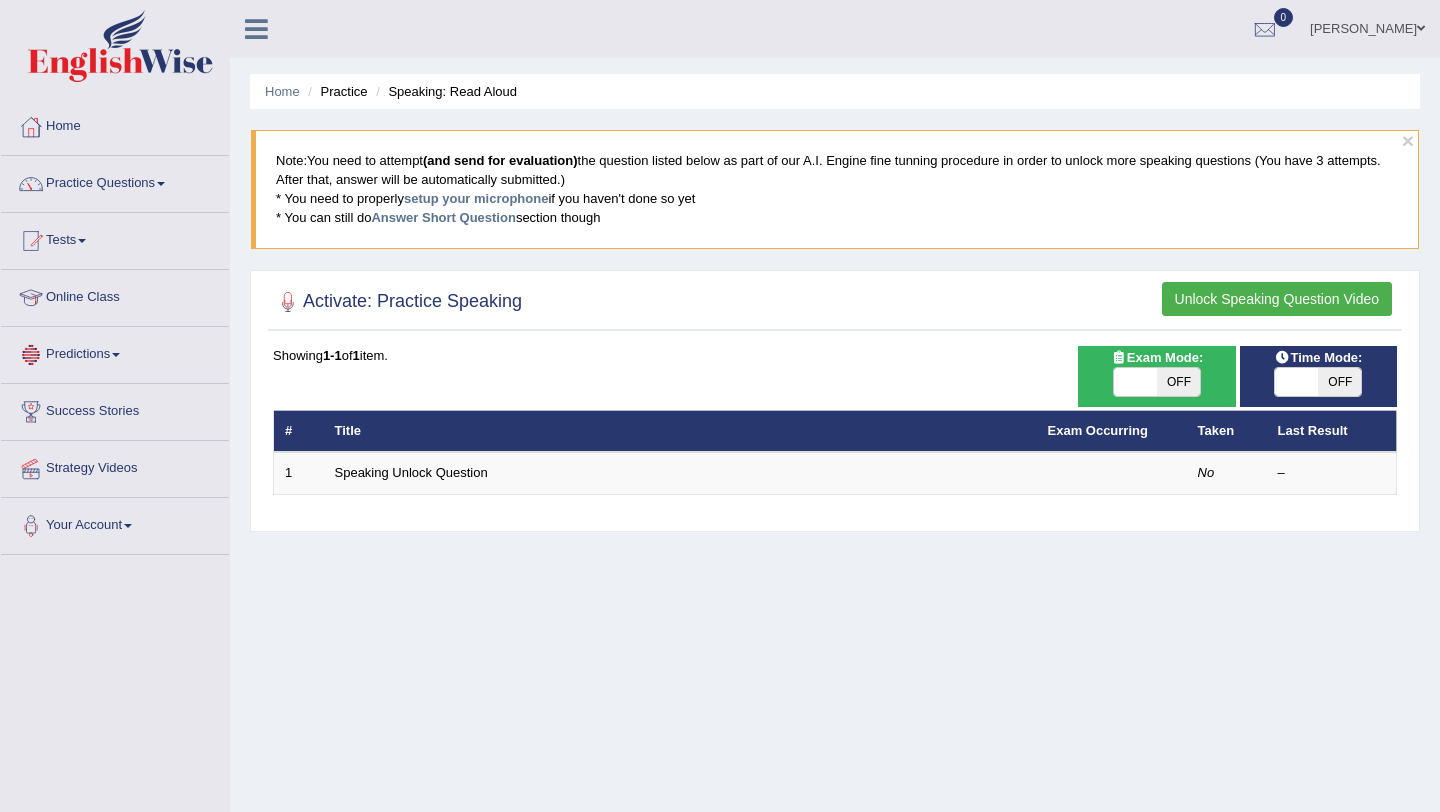 click on "Home
Practice
Speaking: Read Aloud
×
Note:  You need to attempt  (and send for evaluation)  the question listed below as part of our A.I. Engine fine tunning procedure in order to unlock more speaking questions (You have 3 attempts. After that, answer will be automatically submitted.) * You need to properly  setup your microphone  if you haven't done so yet * You can still do  Answer Short Question  section though
Activate: Practice Speaking
Unlock Speaking Question Video
Time Mode:
ON   OFF
Exam Mode:
ON   OFF
Showing  1-1  of  1  item.
# Title Exam Occurring Taken Last Result
1 Speaking Unlock Question No –" at bounding box center (835, 500) 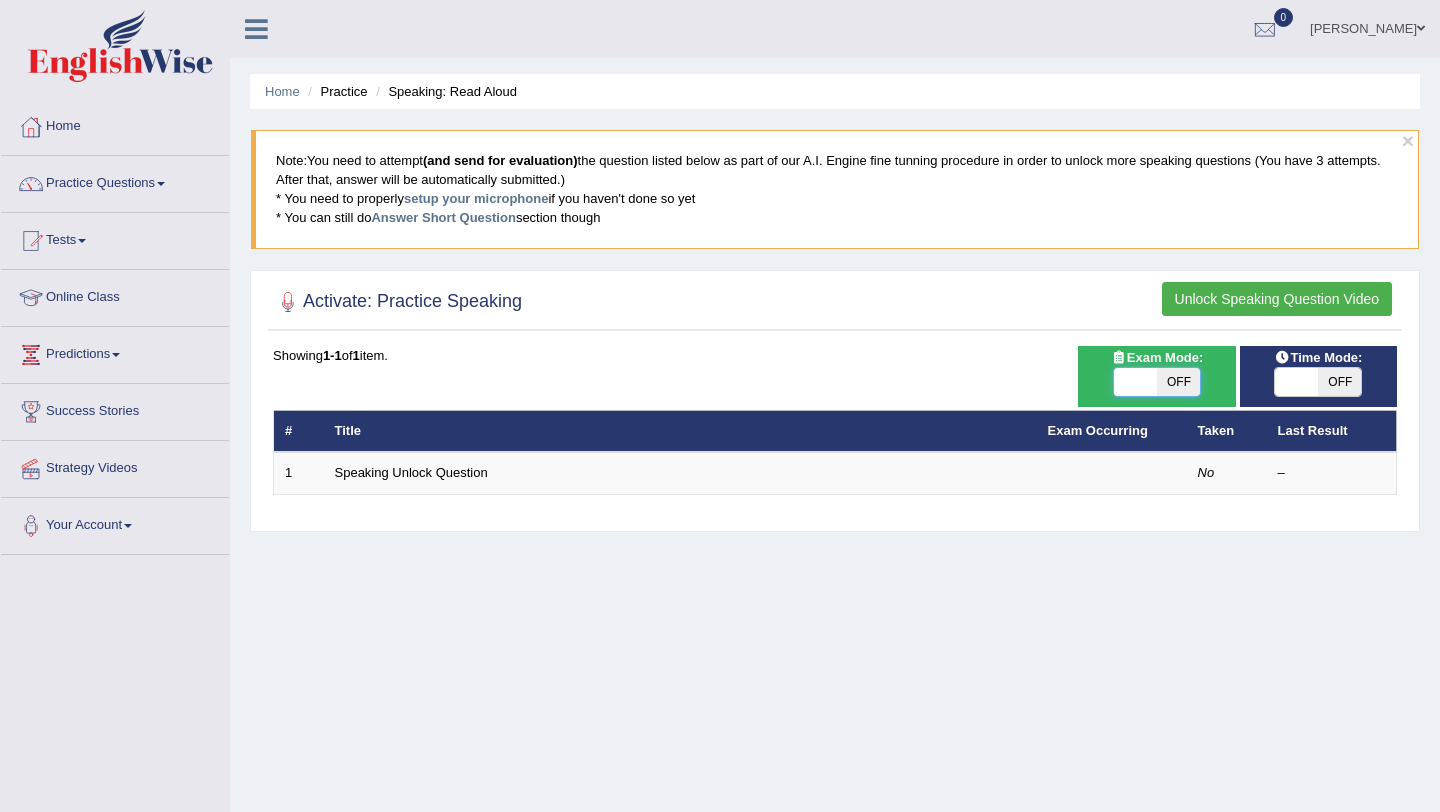 click at bounding box center [1135, 382] 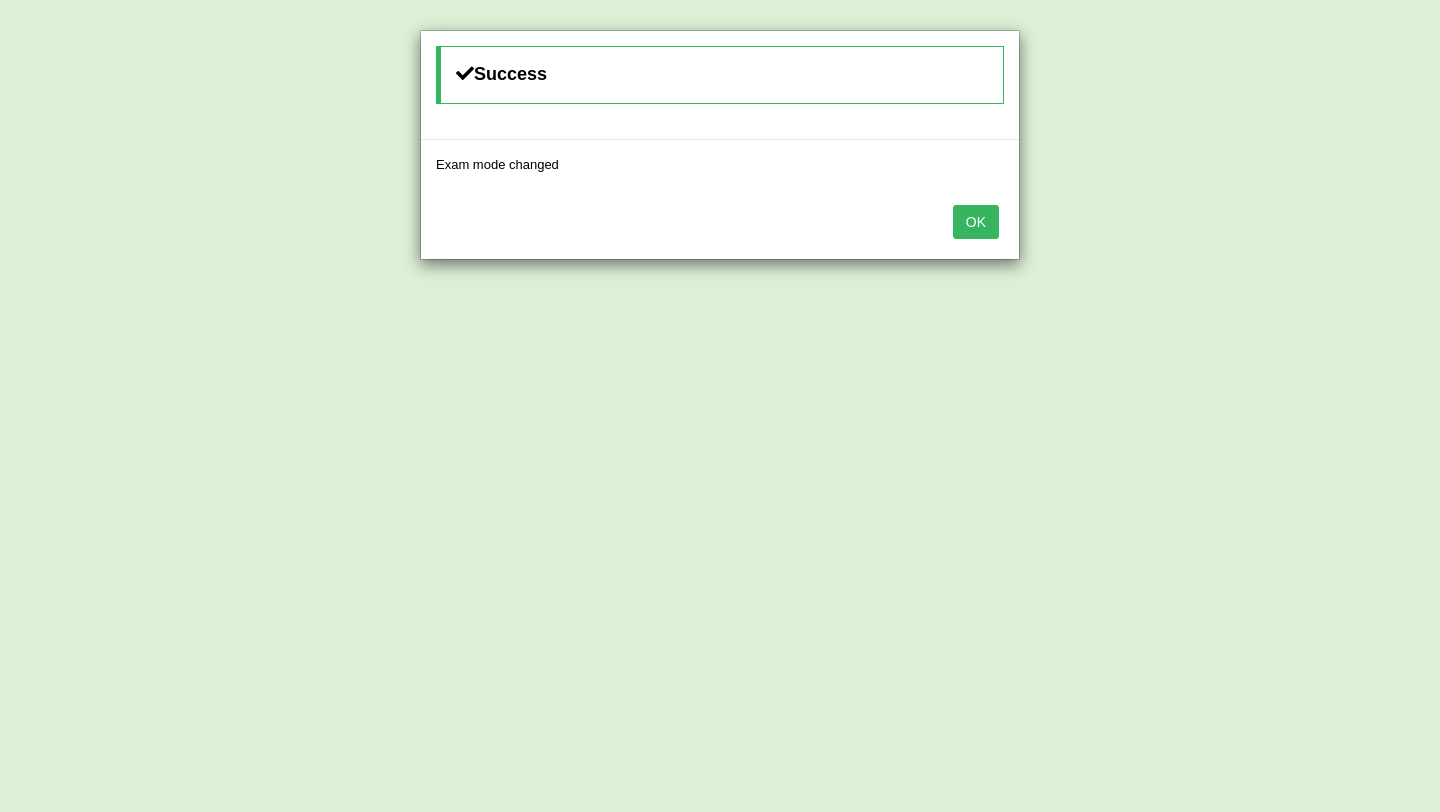 click on "OK" at bounding box center [976, 222] 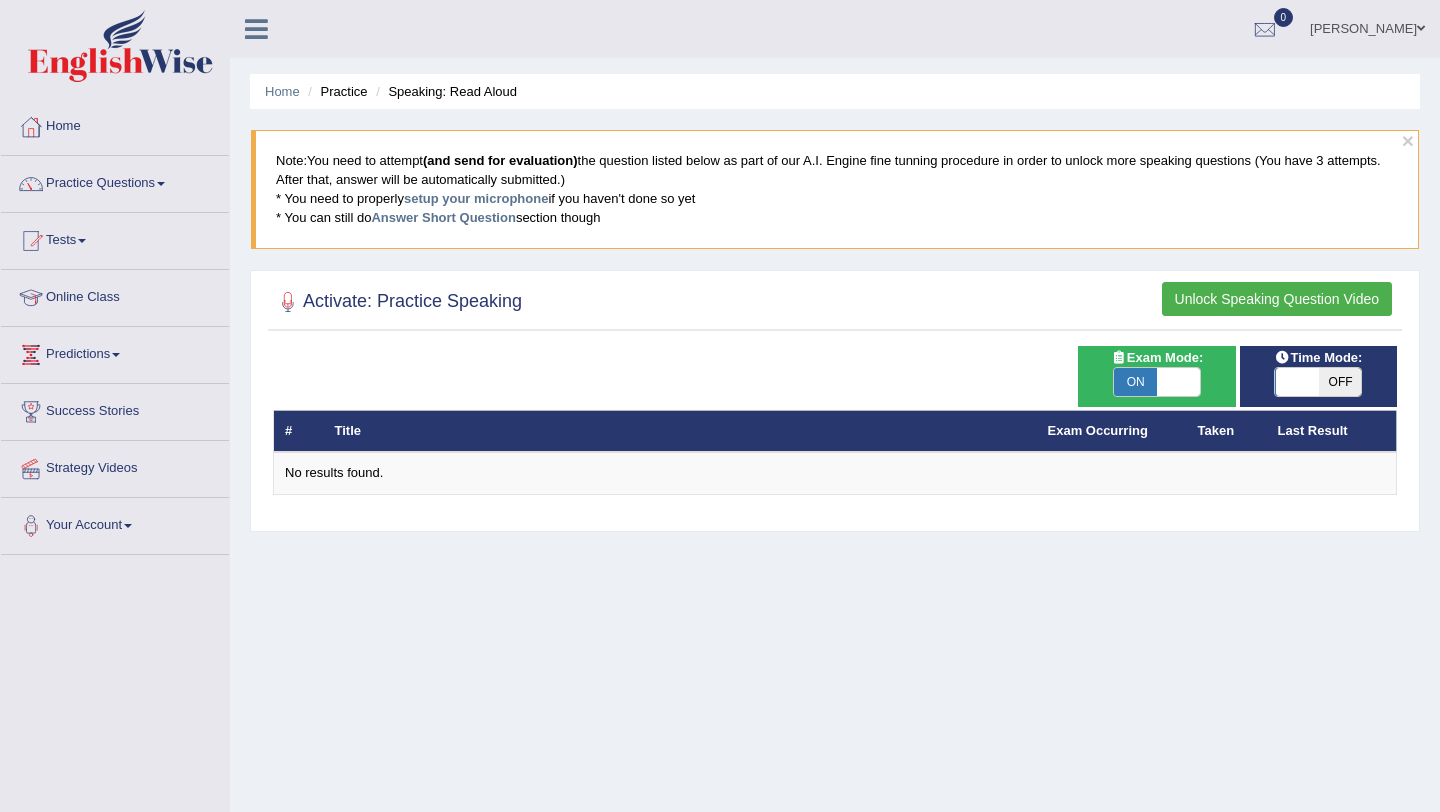 scroll, scrollTop: 0, scrollLeft: 0, axis: both 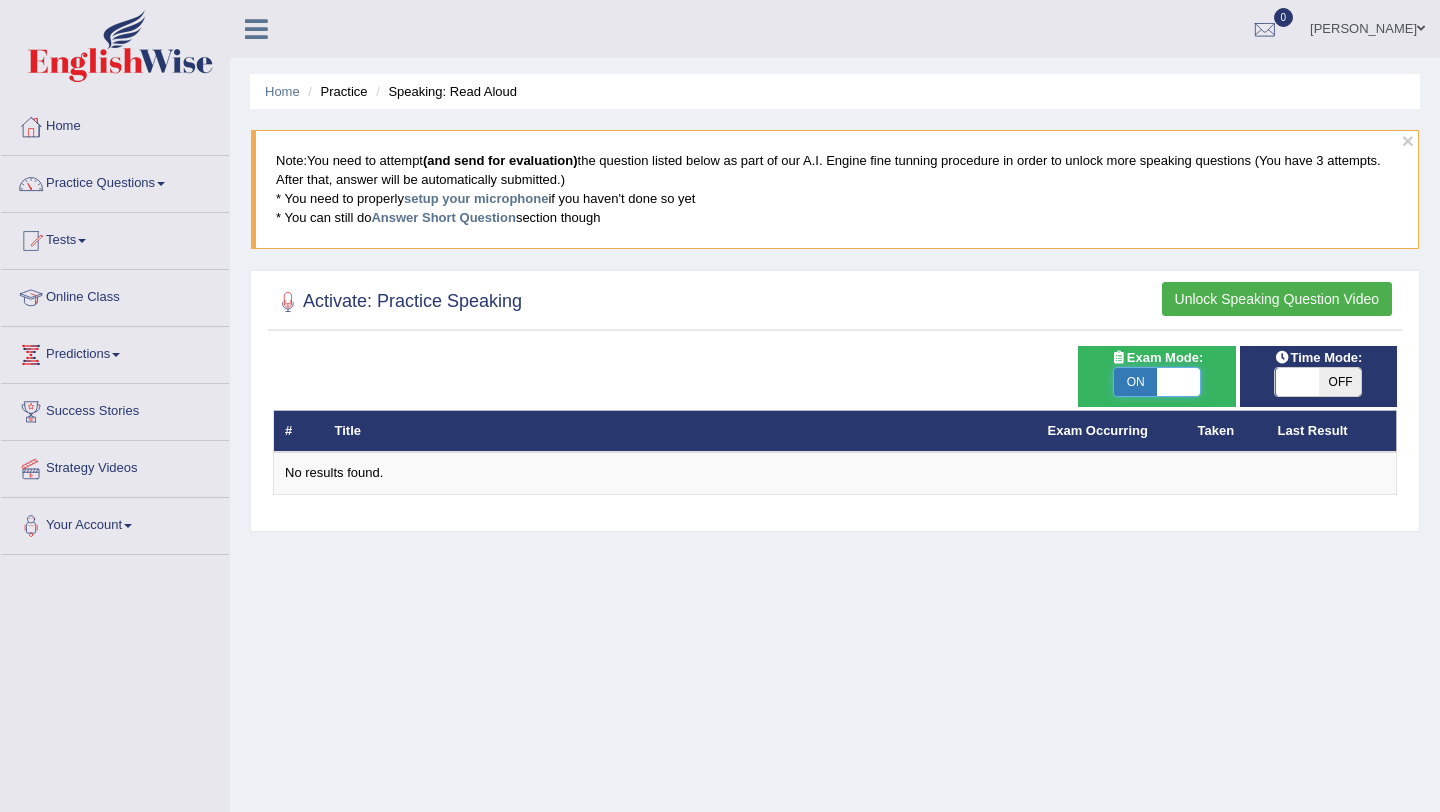 click at bounding box center (1178, 382) 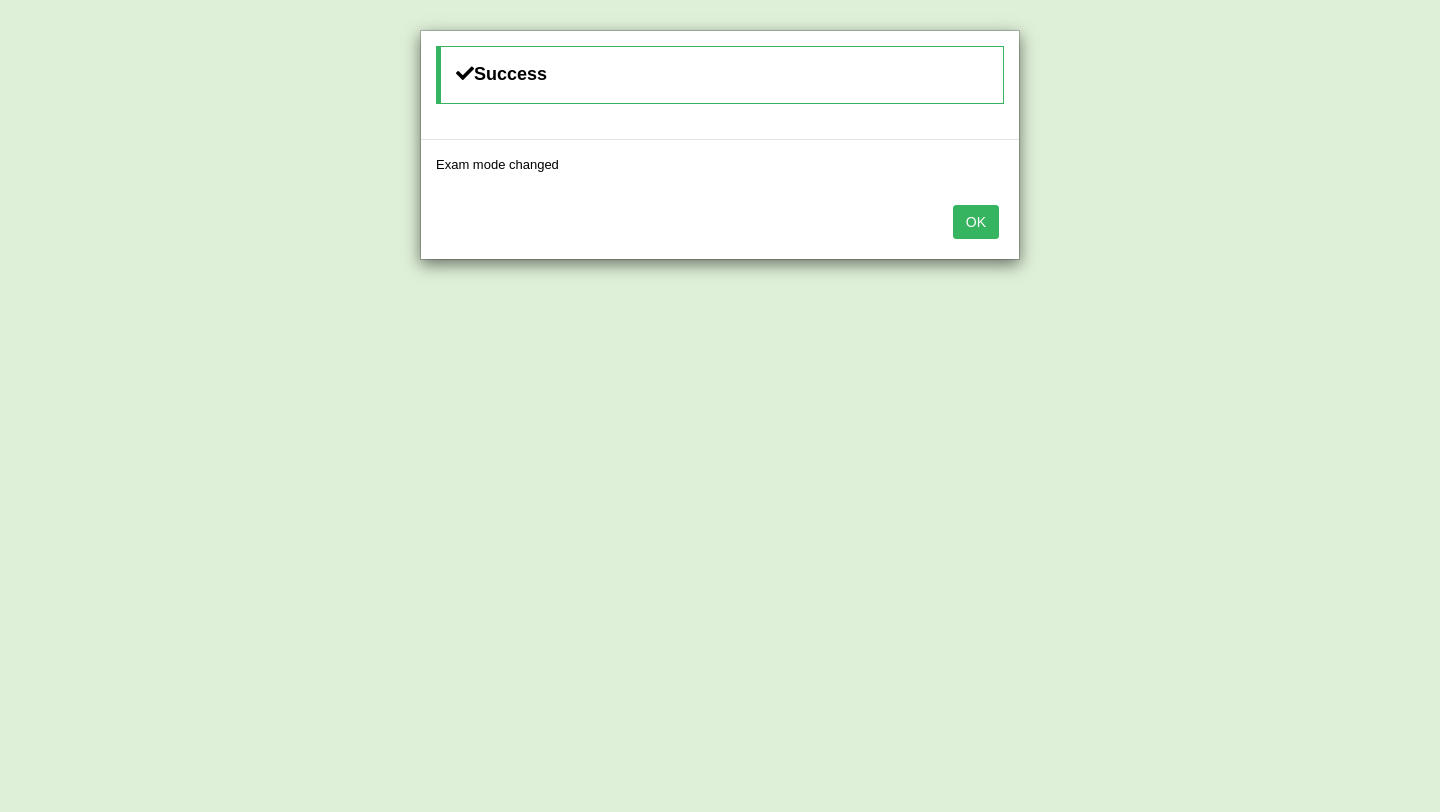click on "OK" at bounding box center (976, 222) 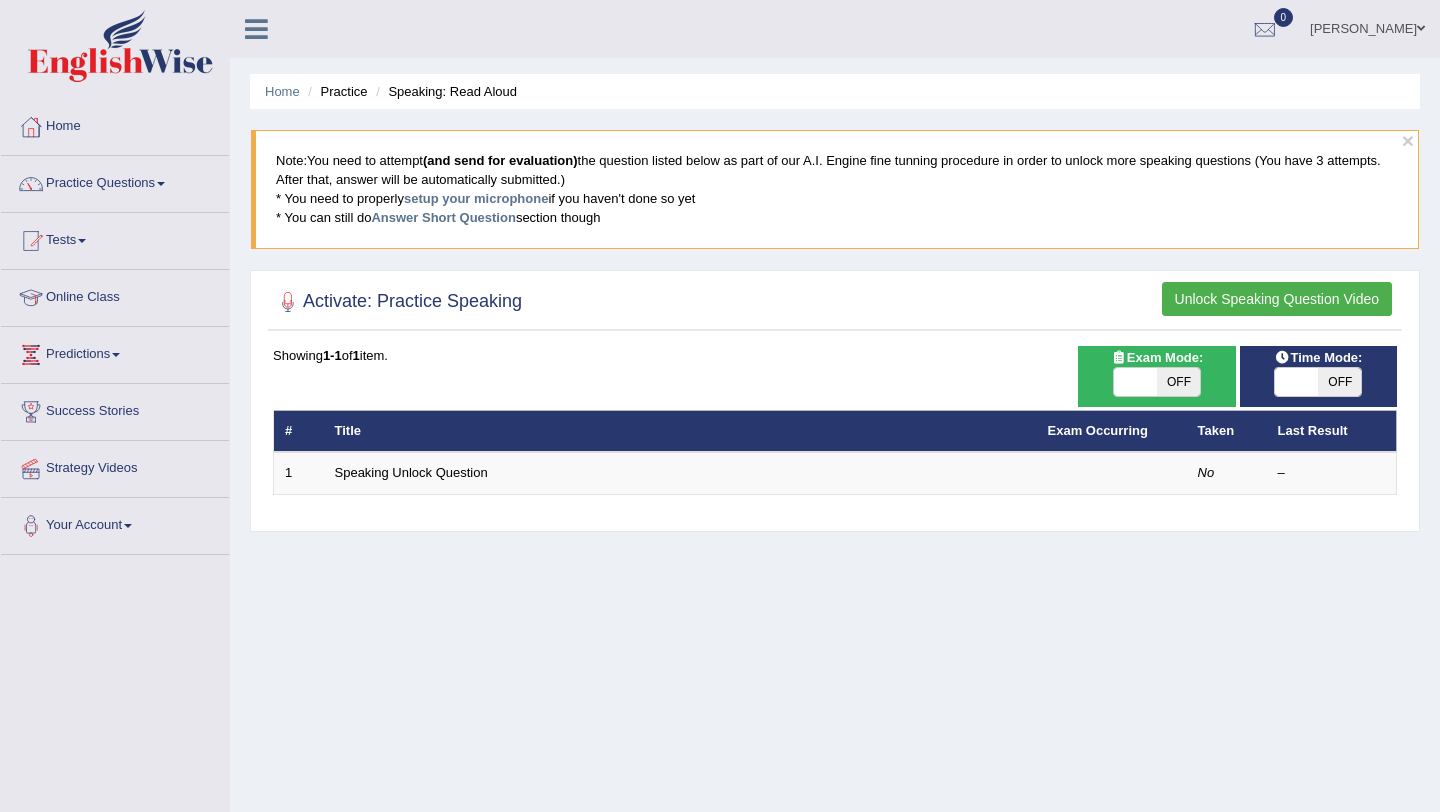 scroll, scrollTop: 0, scrollLeft: 0, axis: both 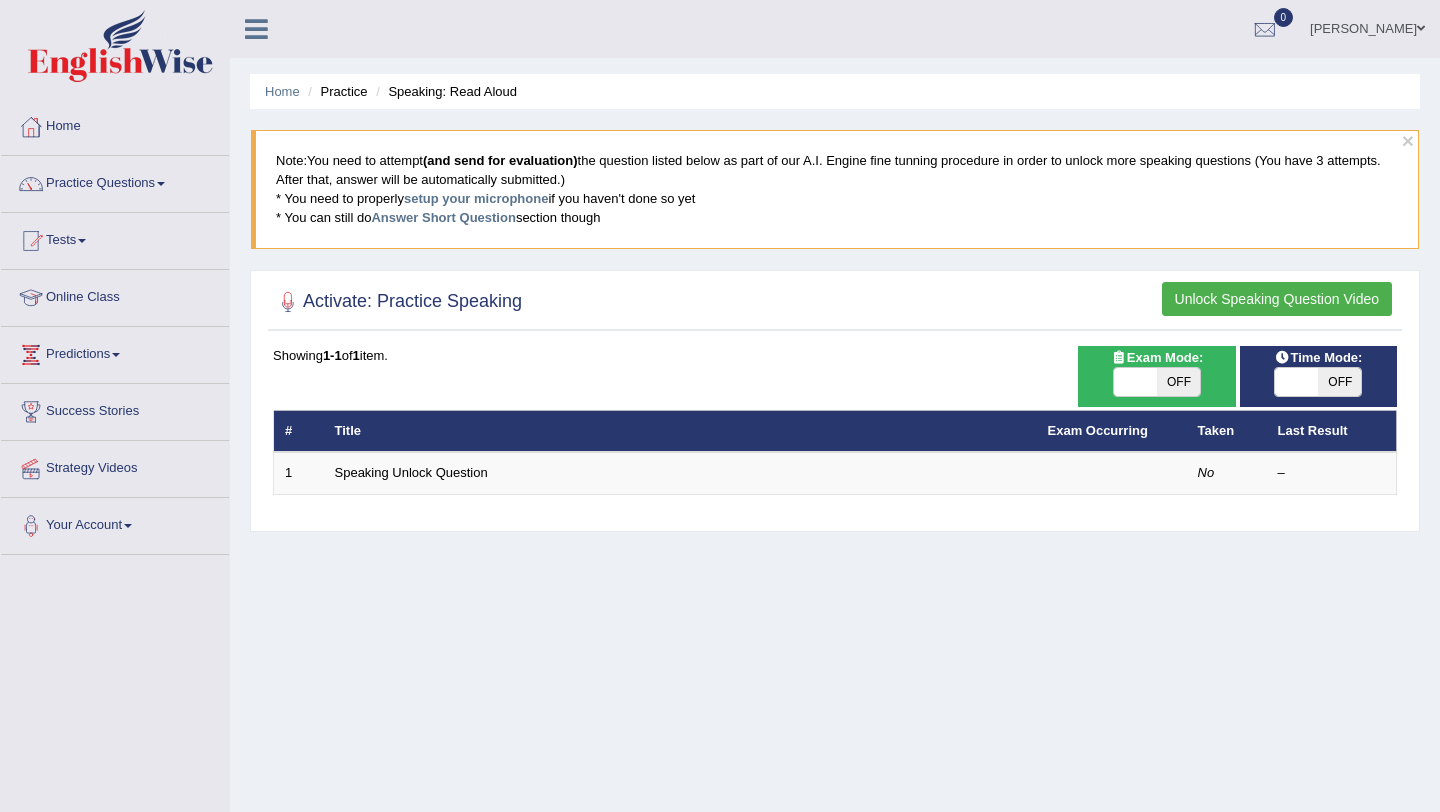 click on "Unlock Speaking Question Video" at bounding box center [1277, 299] 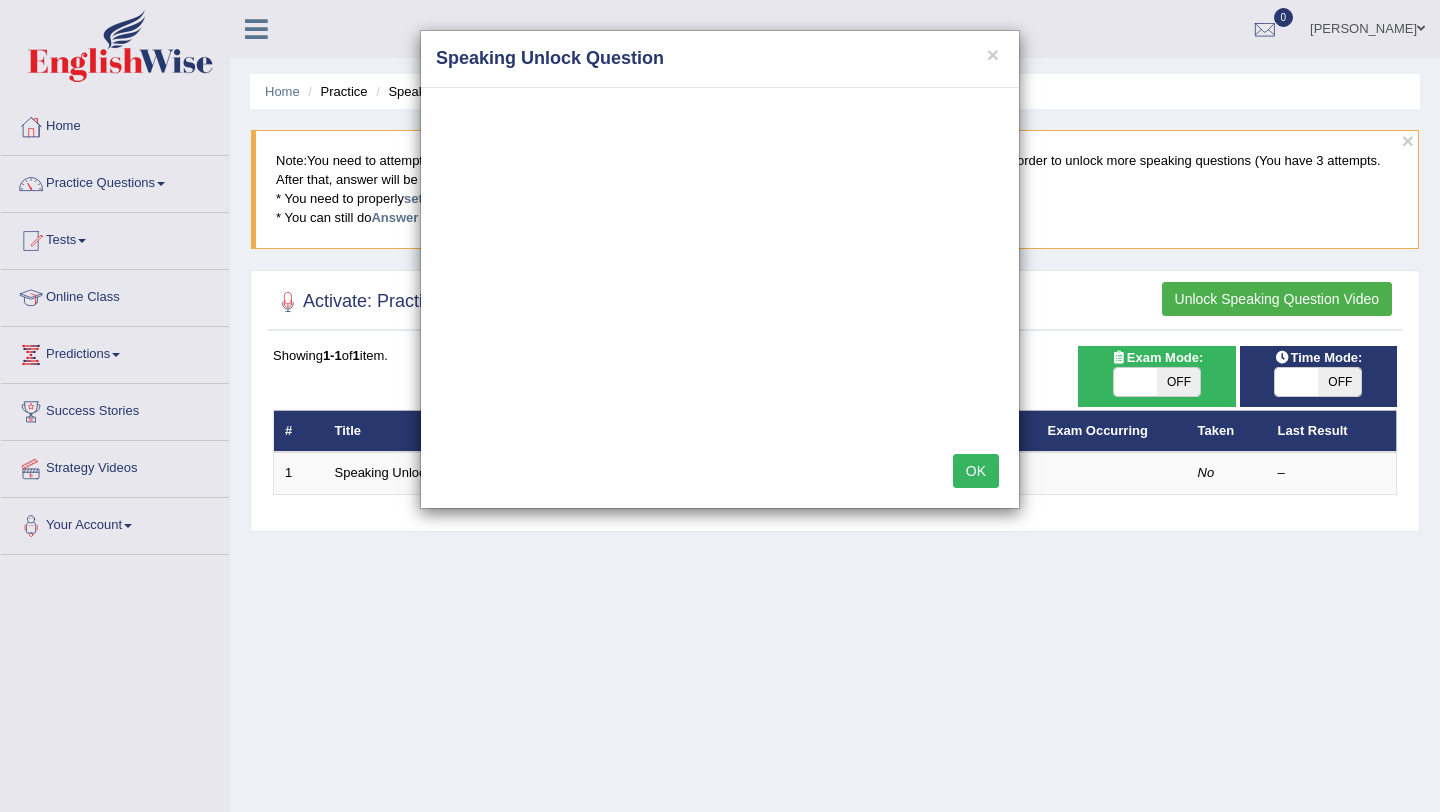 click on "OK" at bounding box center [976, 471] 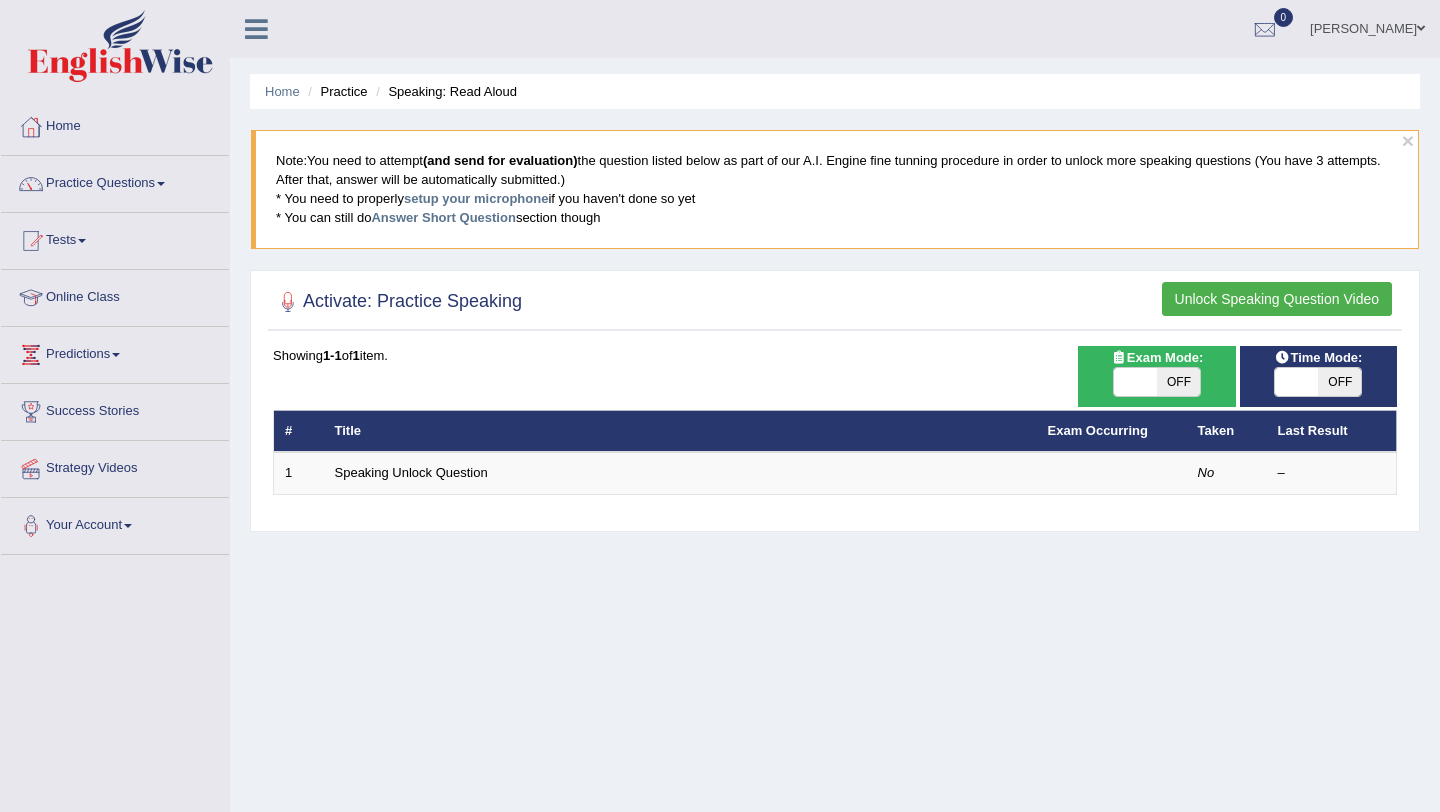 click on "Home
Practice
Speaking: Read Aloud
×
Note:  You need to attempt  (and send for evaluation)  the question listed below as part of our A.I. Engine fine tunning procedure in order to unlock more speaking questions (You have 3 attempts. After that, answer will be automatically submitted.) * You need to properly  setup your microphone  if you haven't done so yet * You can still do  Answer Short Question  section though
Activate: Practice Speaking
Unlock Speaking Question Video
Time Mode:
ON   OFF
Exam Mode:
ON   OFF
Showing  1-1  of  1  item.
# Title Exam Occurring Taken Last Result
1 Speaking Unlock Question No –" at bounding box center [835, 500] 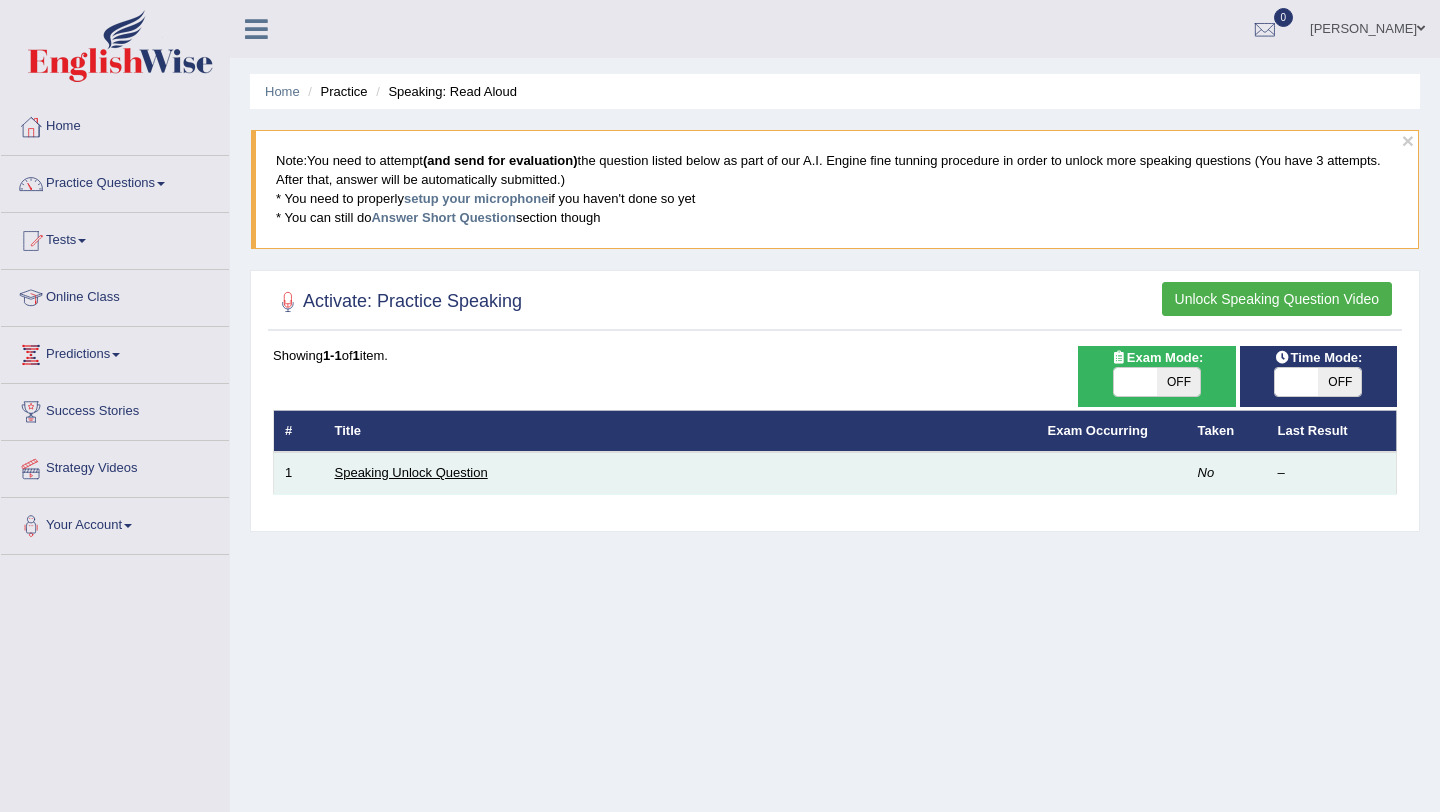 click on "Speaking Unlock Question" at bounding box center (411, 472) 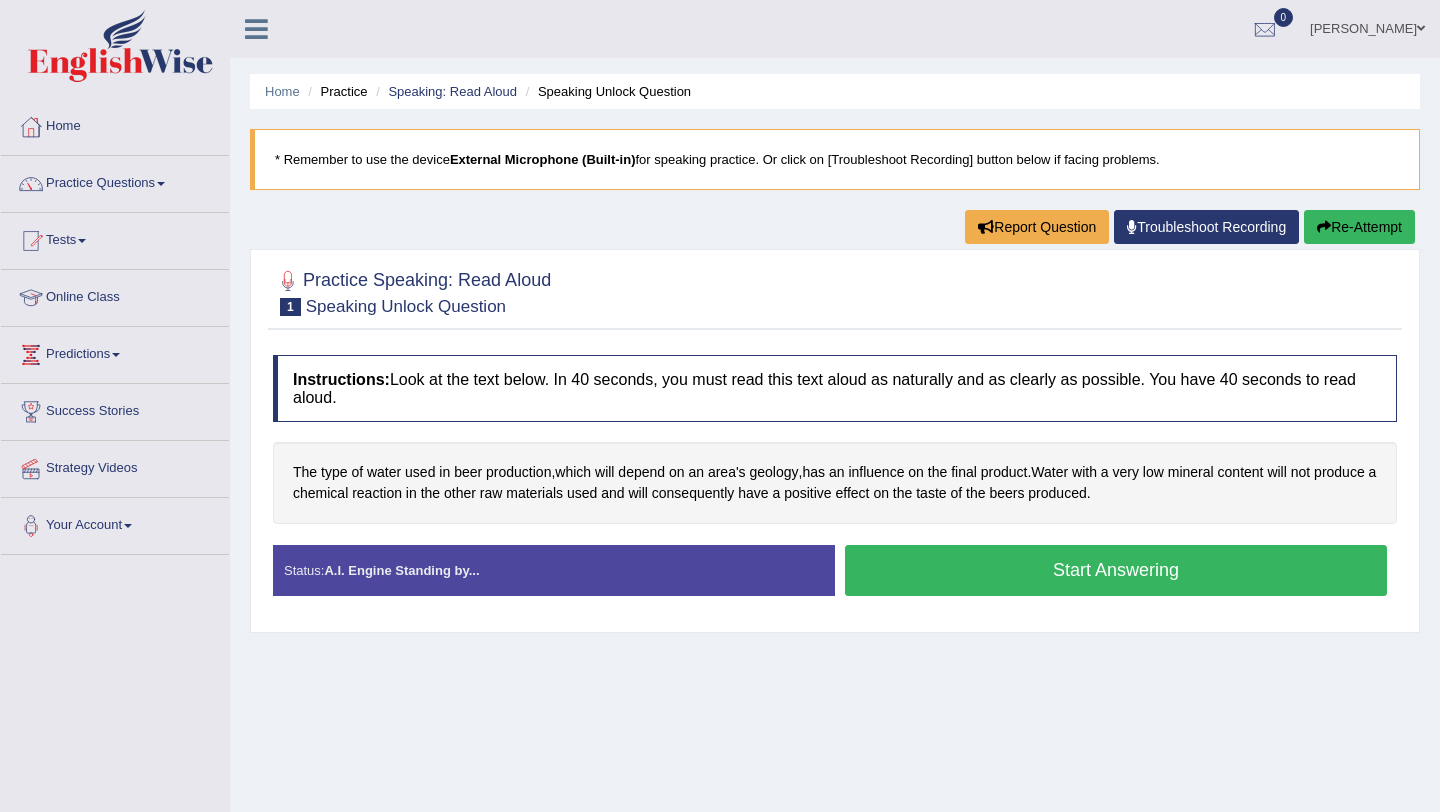 scroll, scrollTop: 0, scrollLeft: 0, axis: both 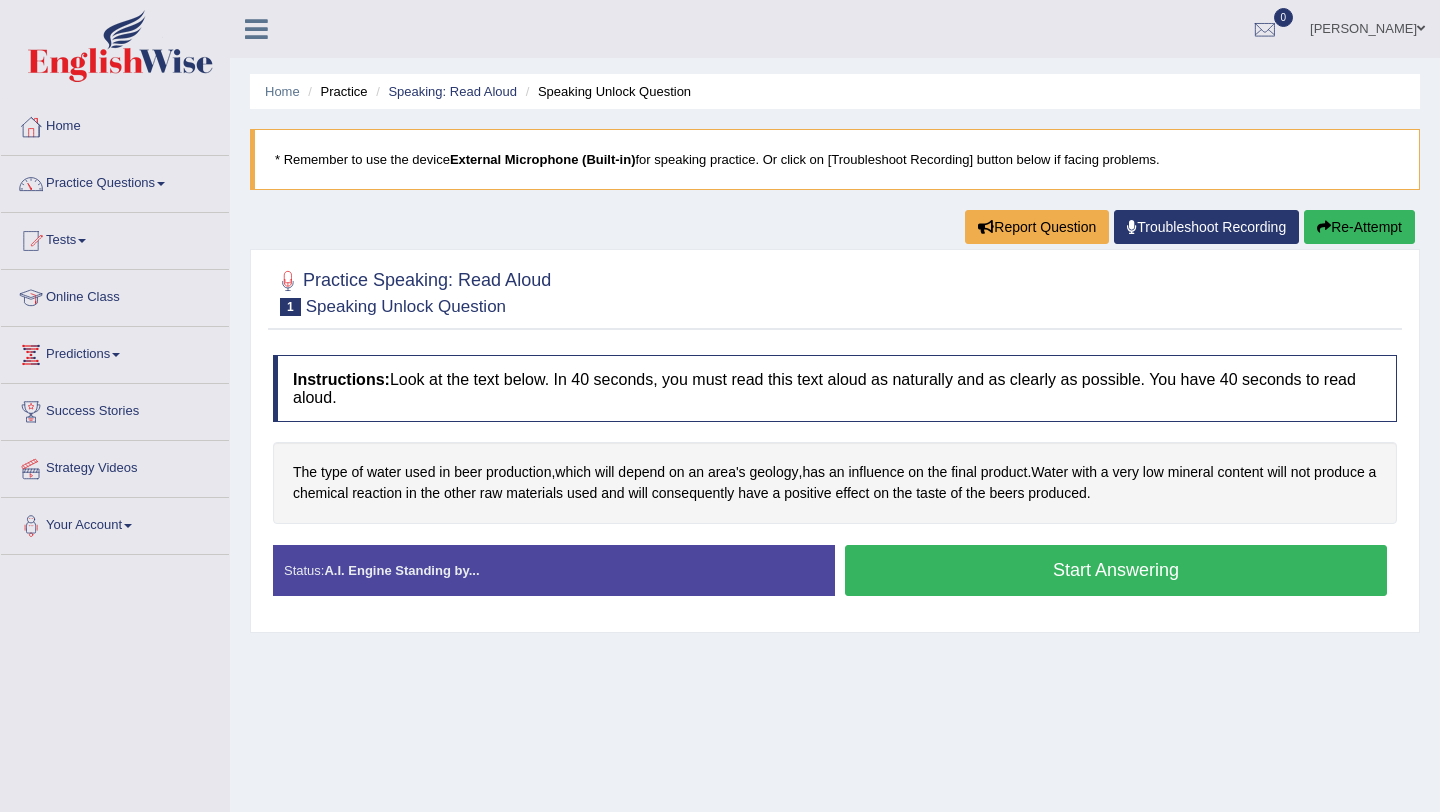 click on "Start Answering" at bounding box center (1116, 570) 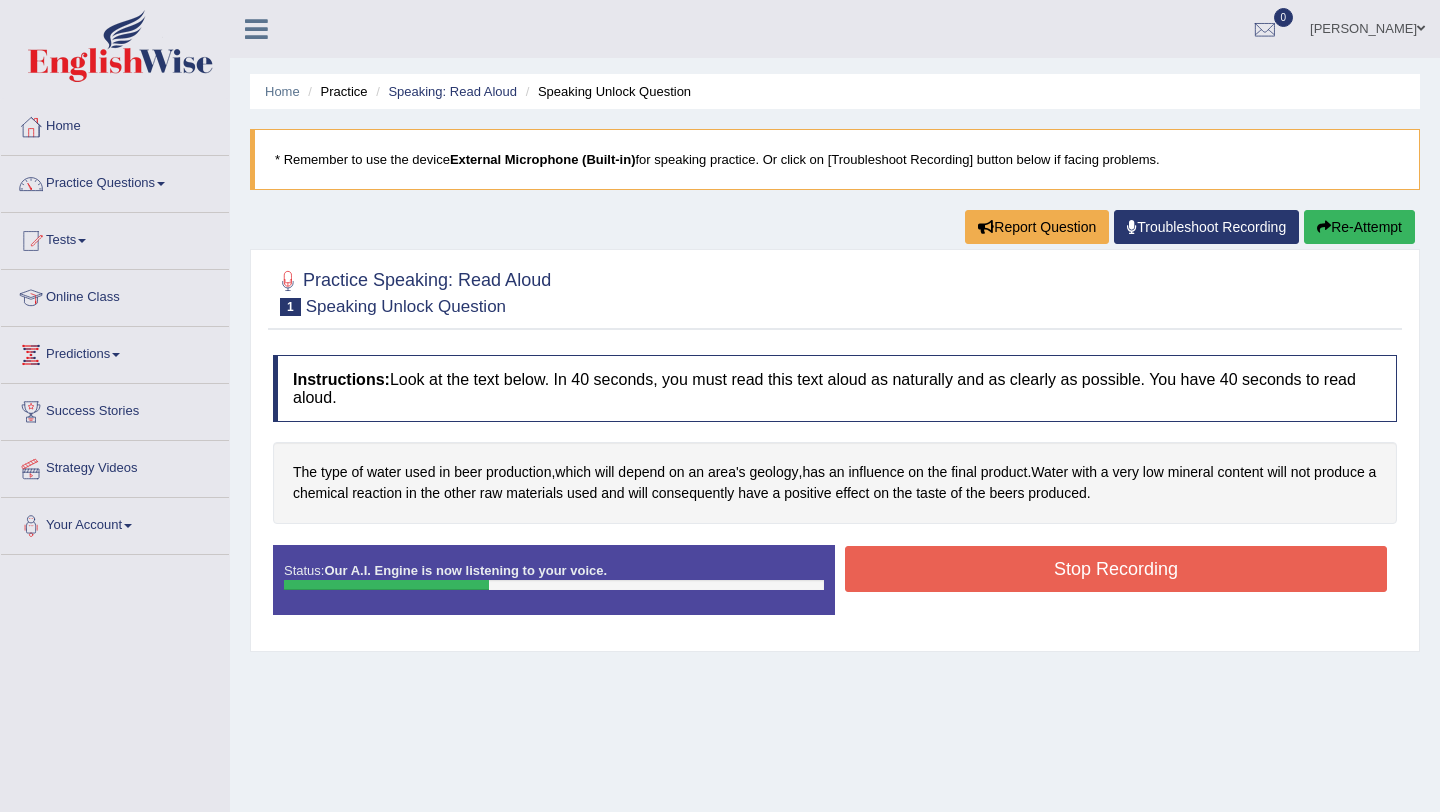 click on "Stop Recording" at bounding box center (1116, 569) 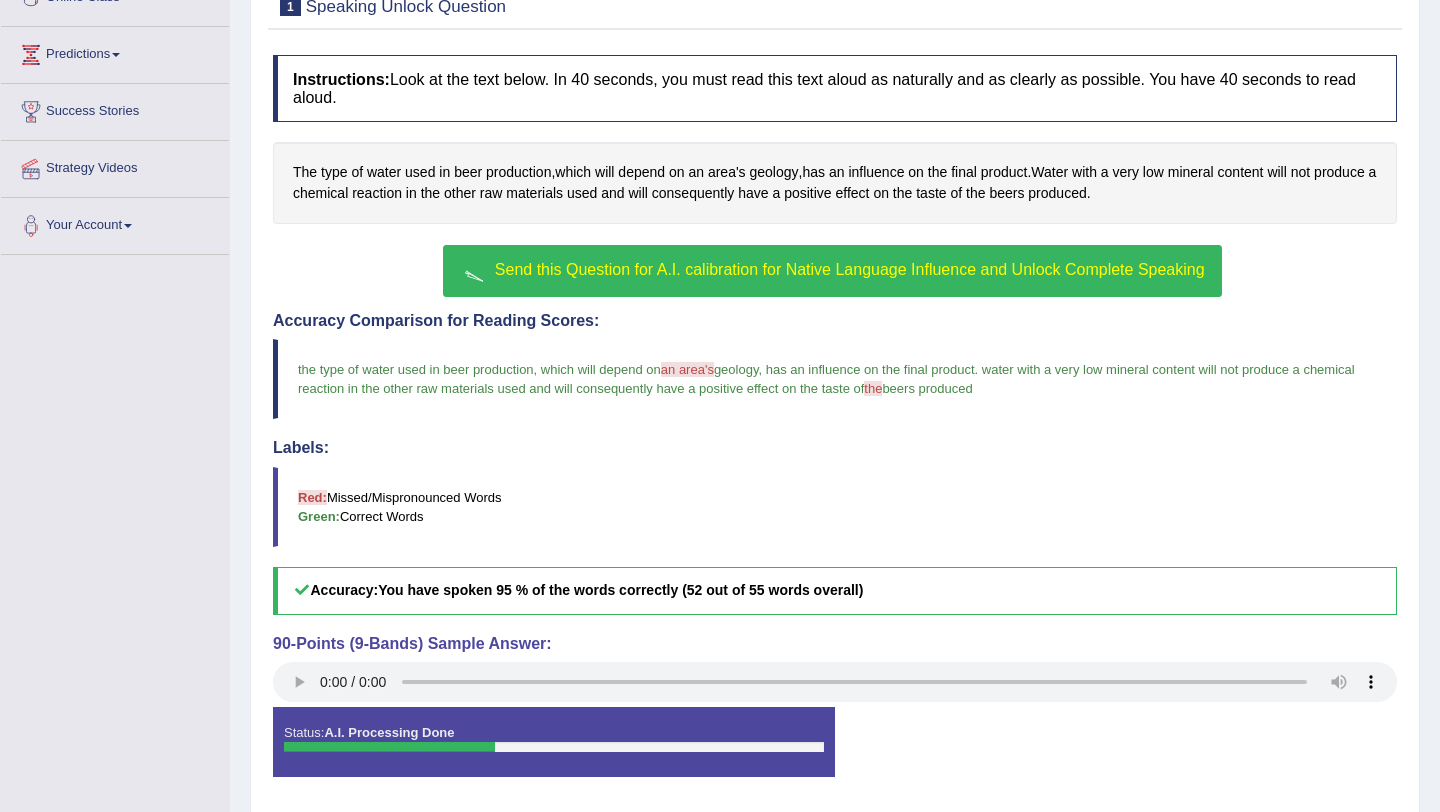 scroll, scrollTop: 304, scrollLeft: 0, axis: vertical 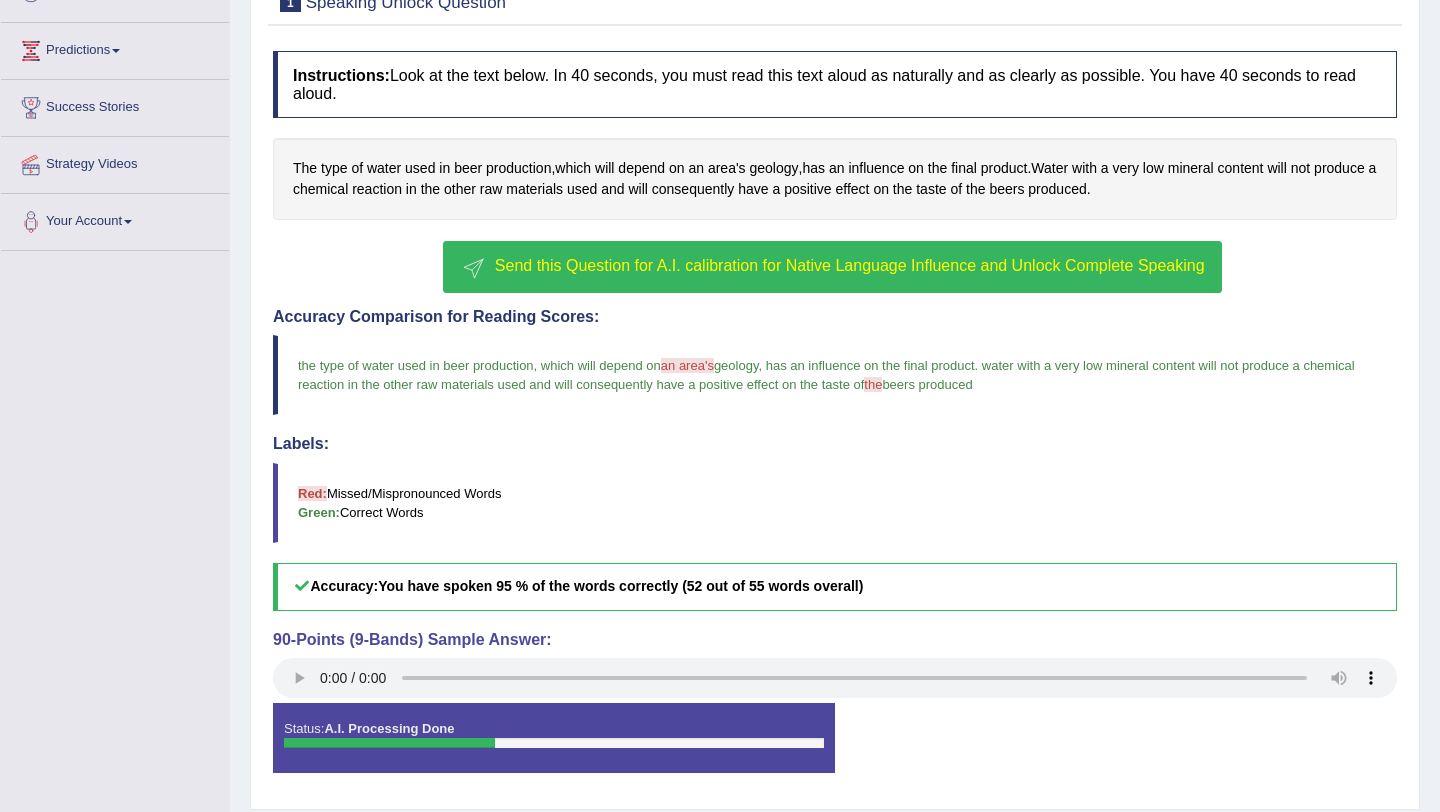 click on "Send this Question for A.I. calibration for Native Language Influence and Unlock Complete Speaking" at bounding box center [832, 267] 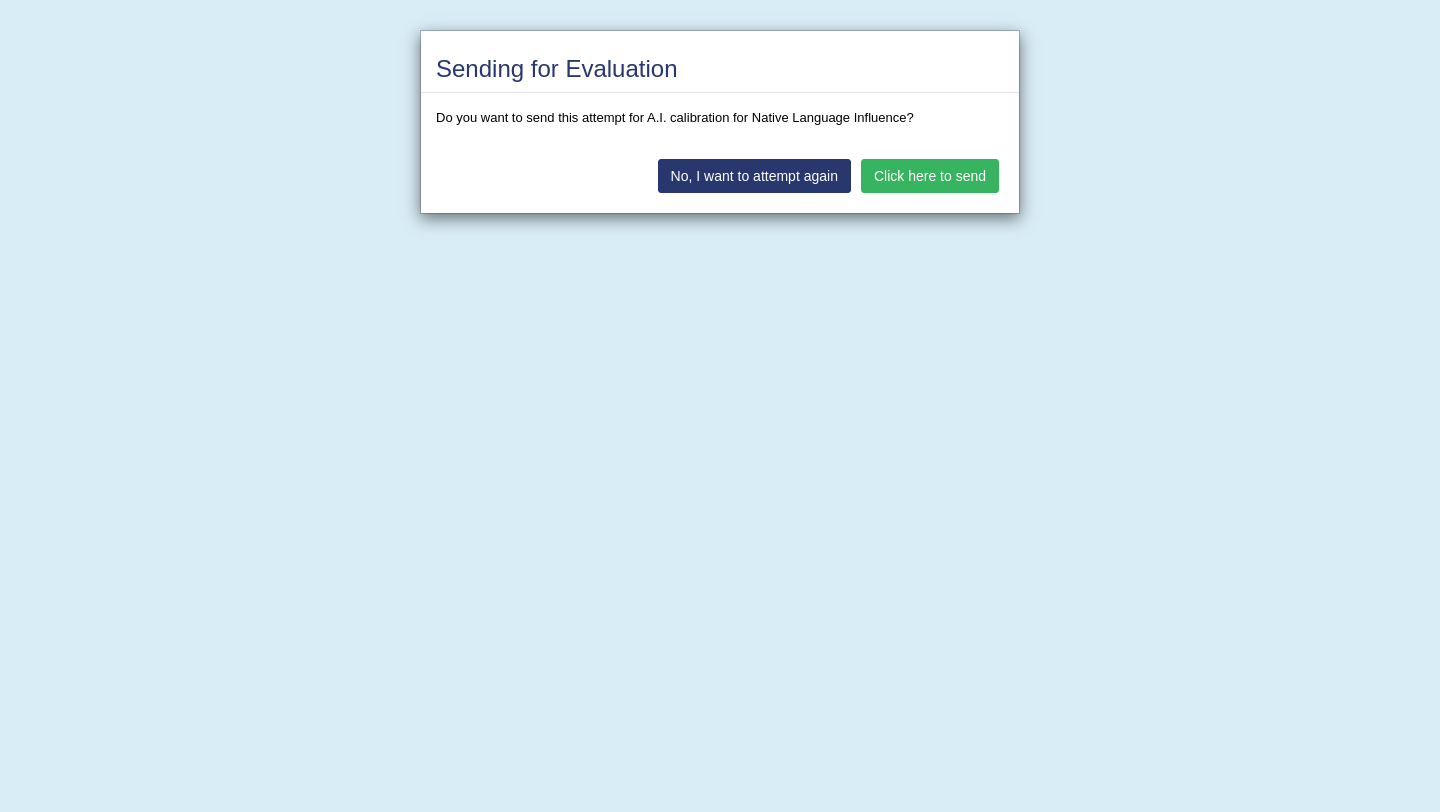 click on "Click here to send" at bounding box center (930, 176) 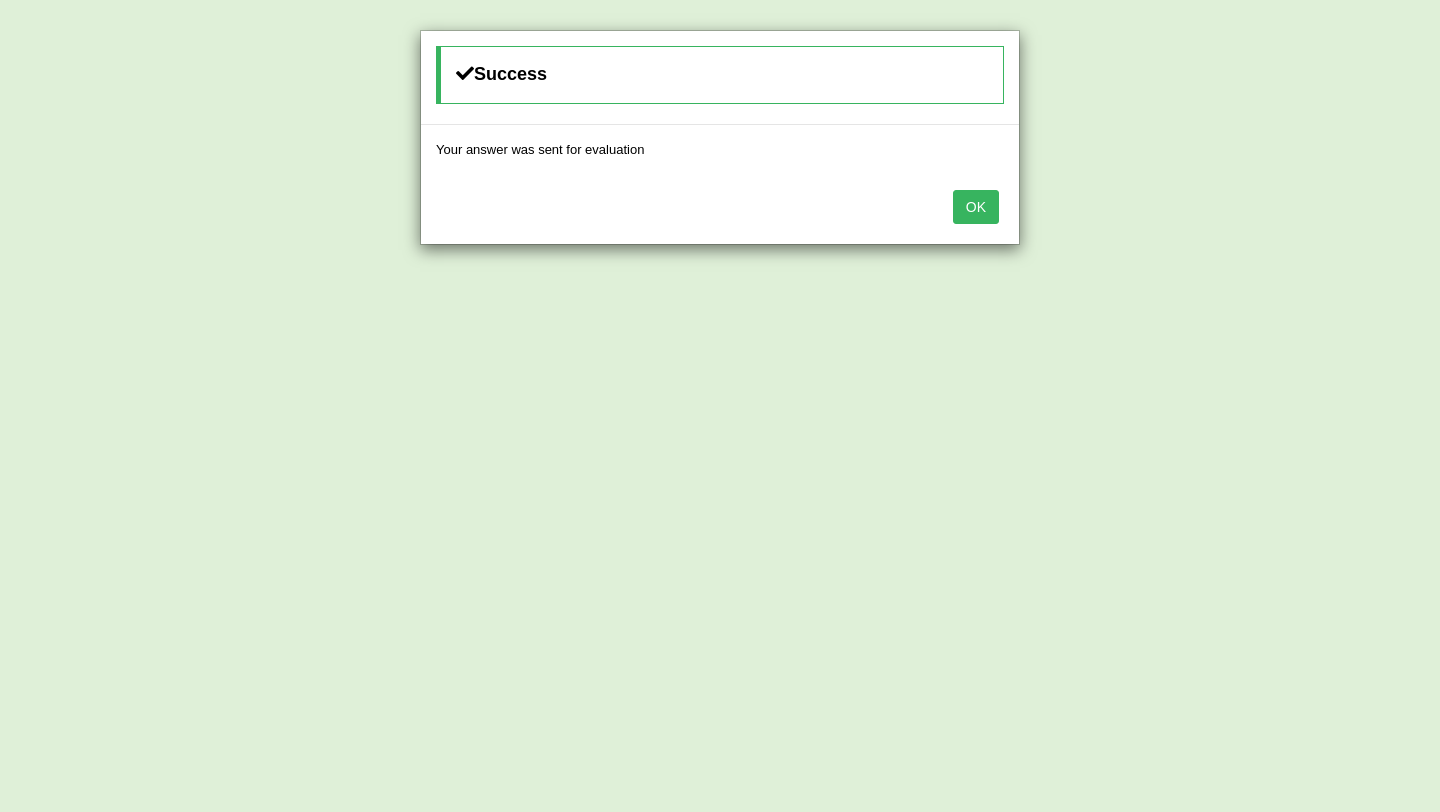 click on "OK" at bounding box center [976, 207] 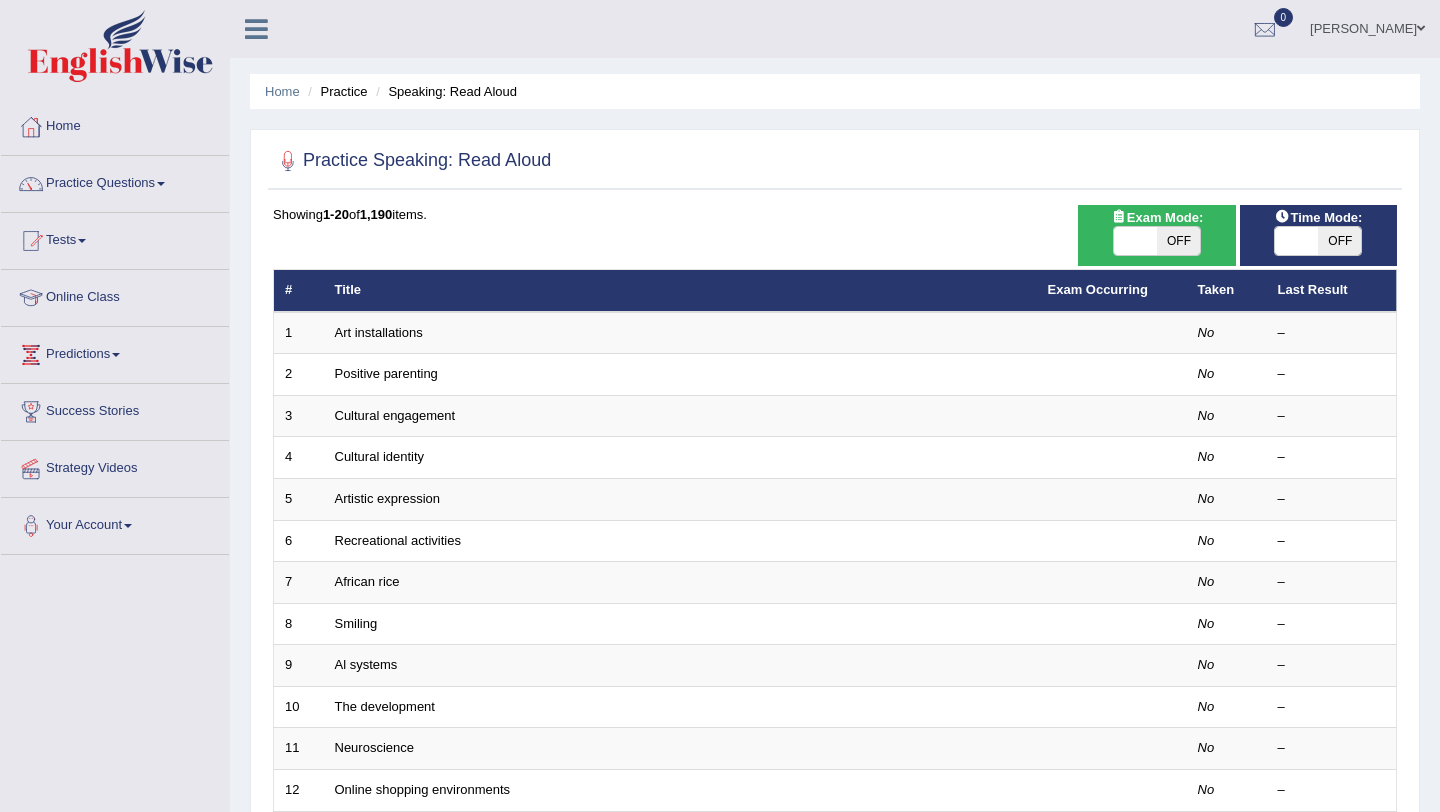 scroll, scrollTop: 0, scrollLeft: 0, axis: both 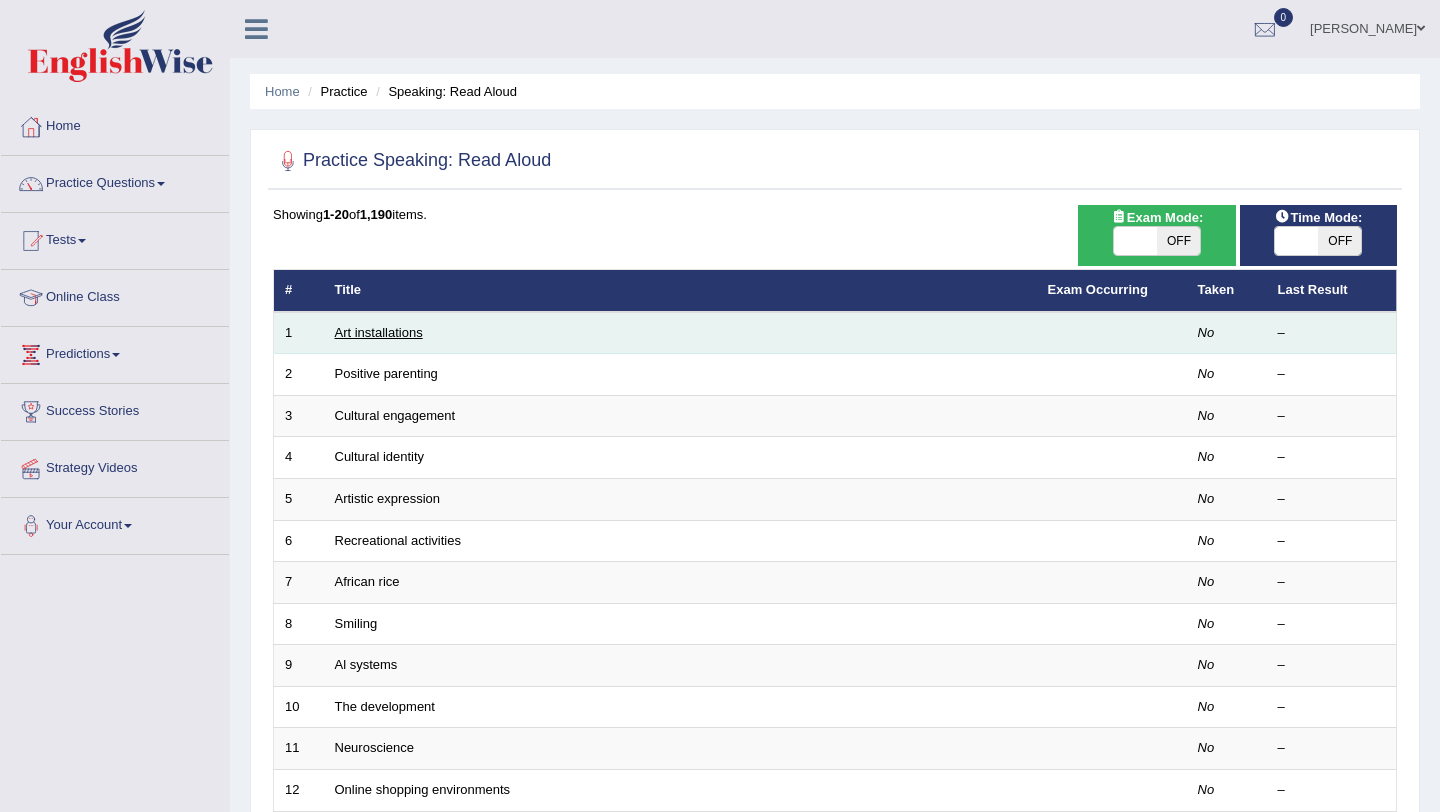 click on "Art installations" at bounding box center (379, 332) 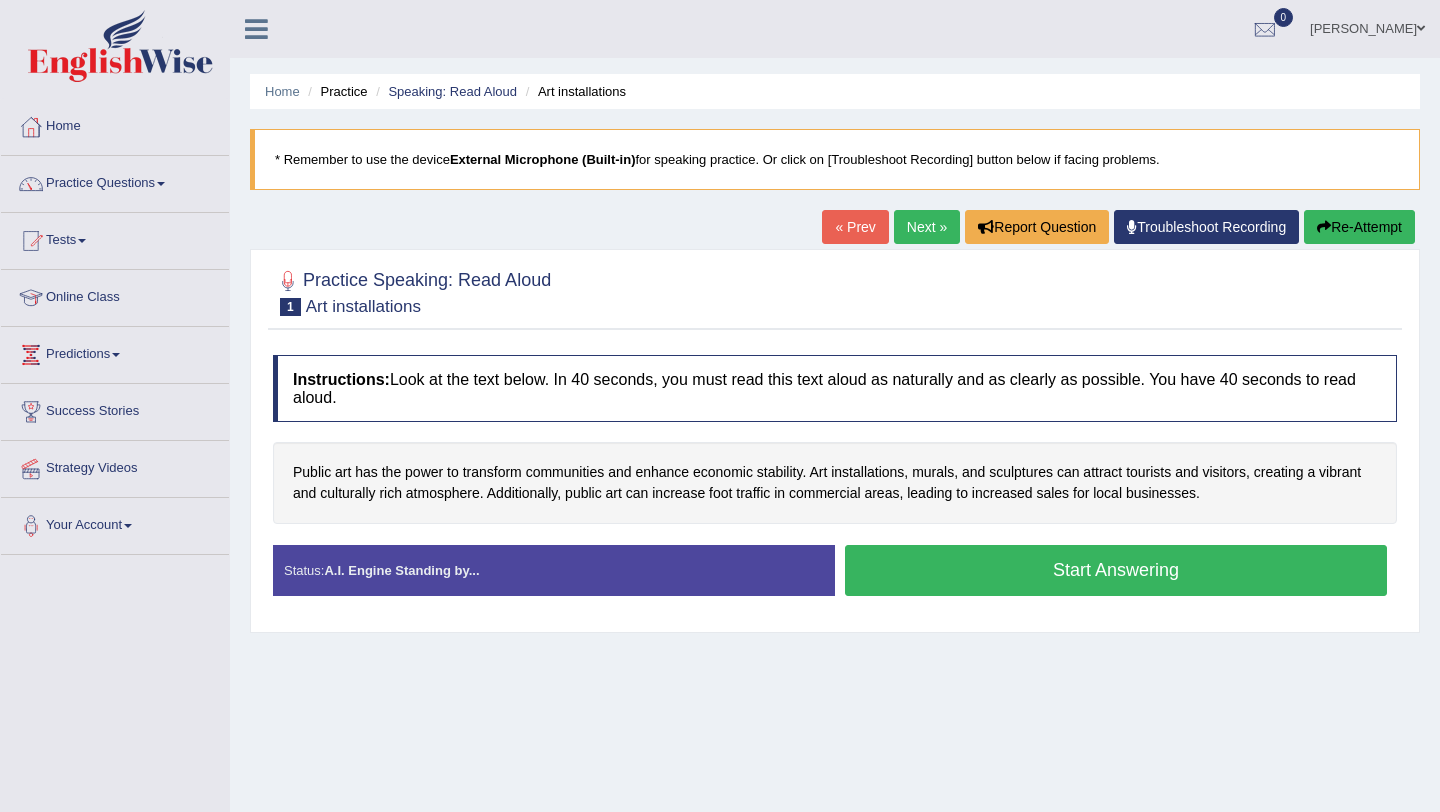 scroll, scrollTop: 0, scrollLeft: 0, axis: both 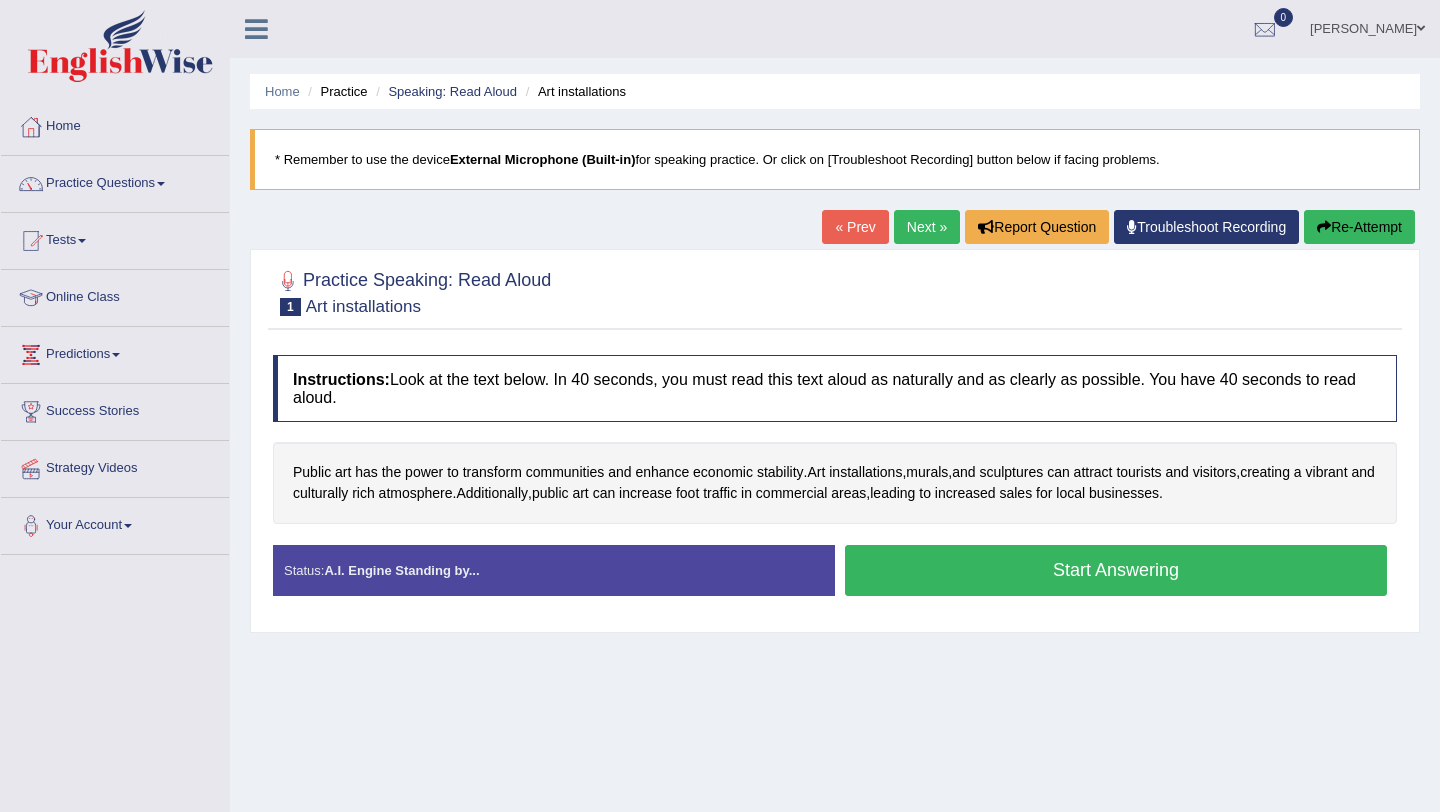 click on "Start Answering" at bounding box center [1116, 570] 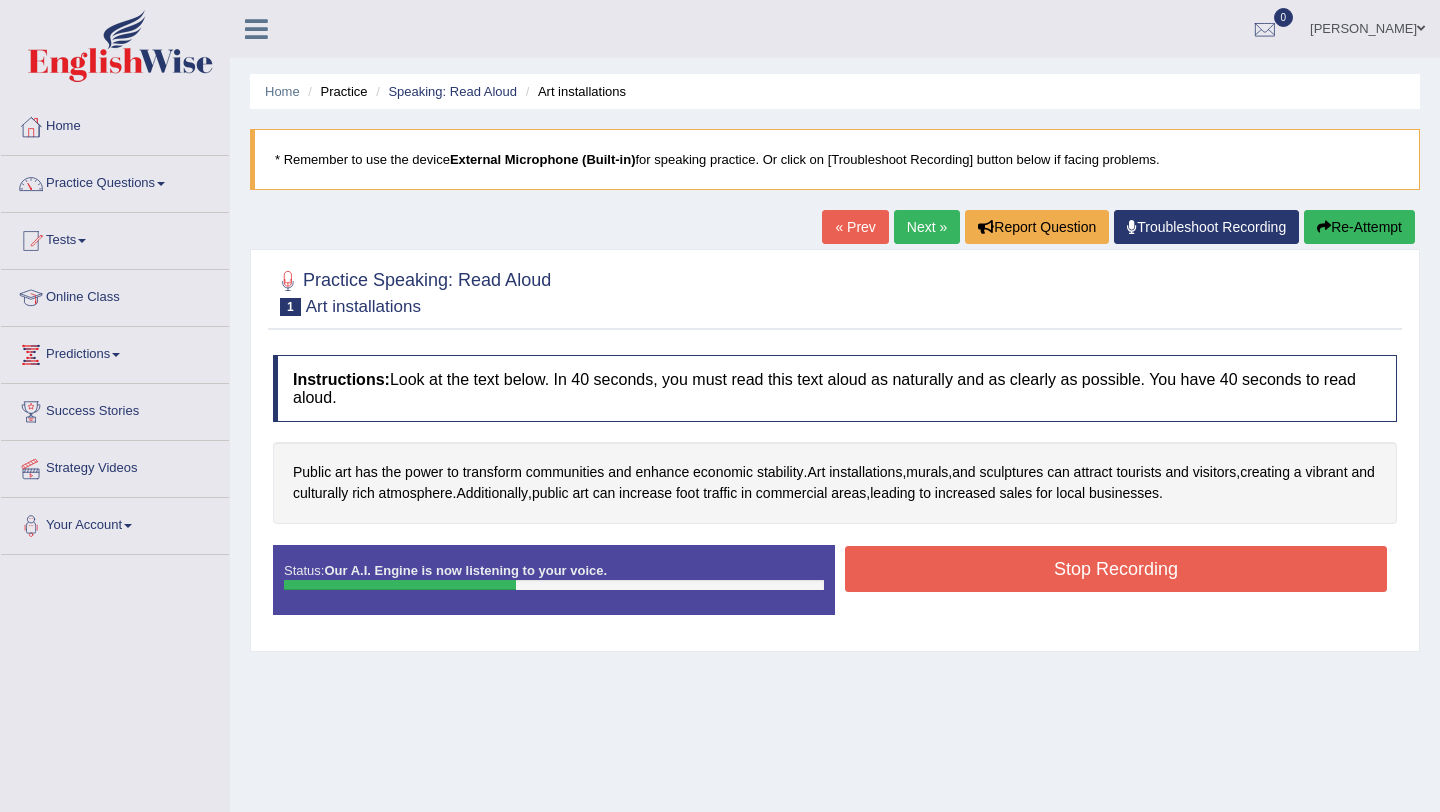 click on "Stop Recording" at bounding box center [1116, 569] 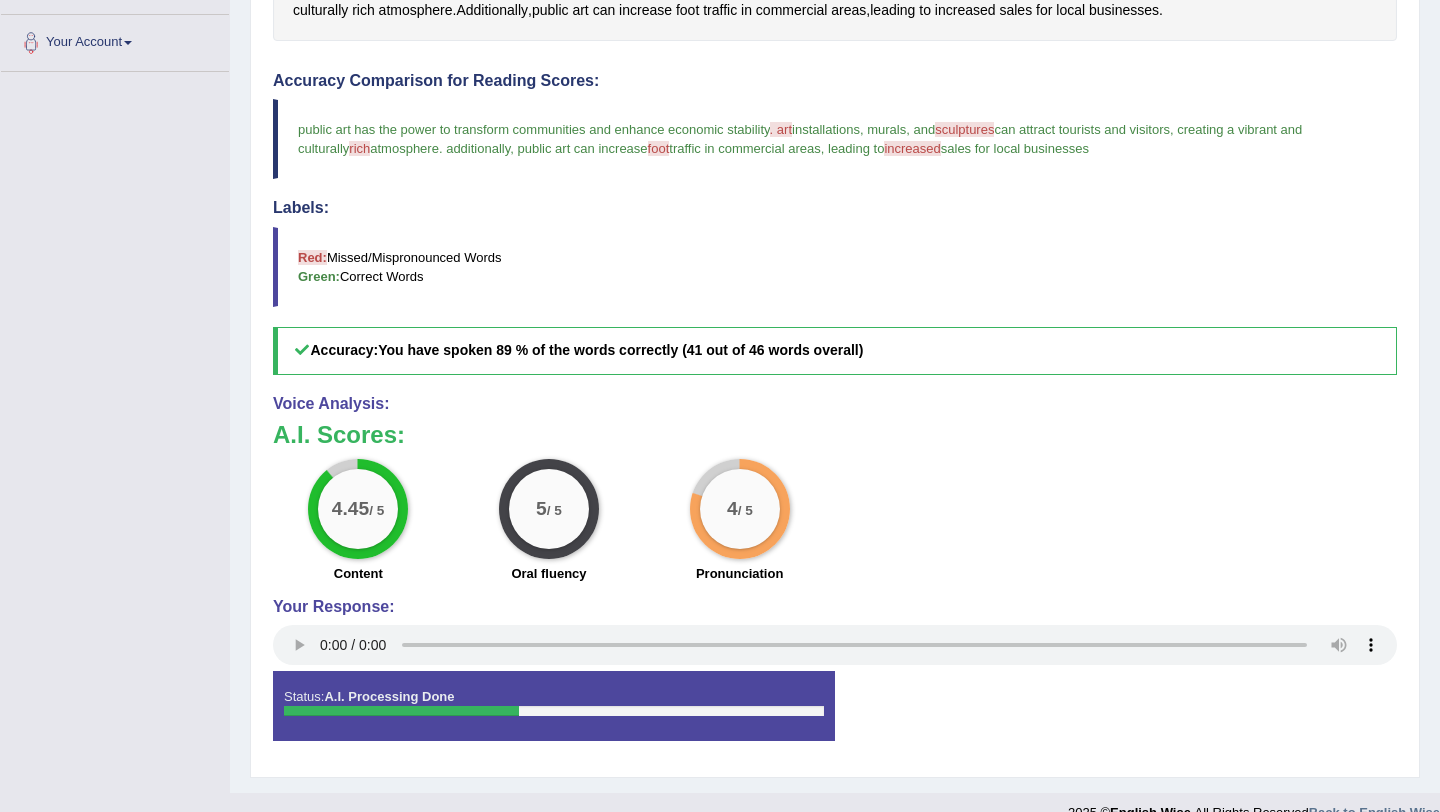 scroll, scrollTop: 0, scrollLeft: 0, axis: both 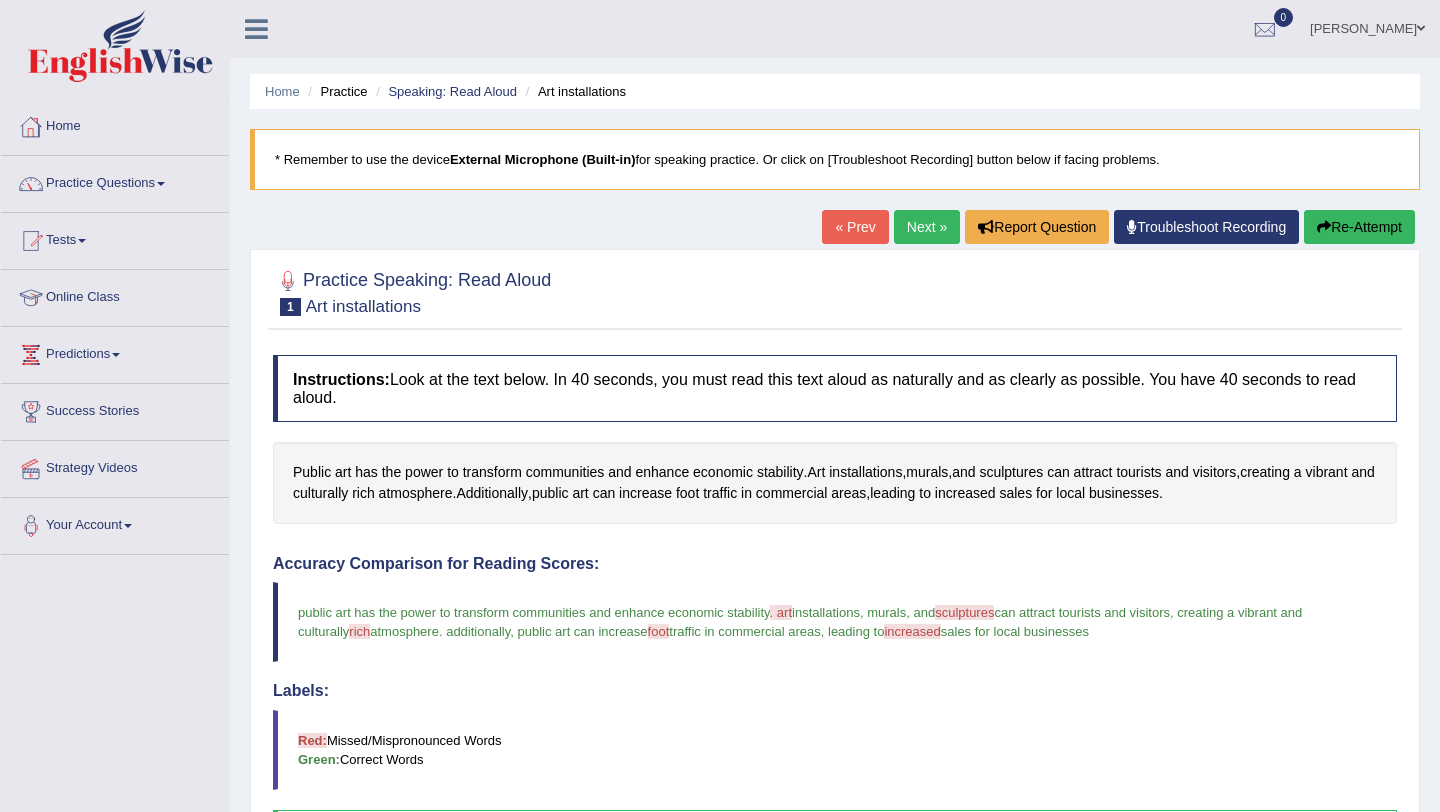 click on "Next »" at bounding box center (927, 227) 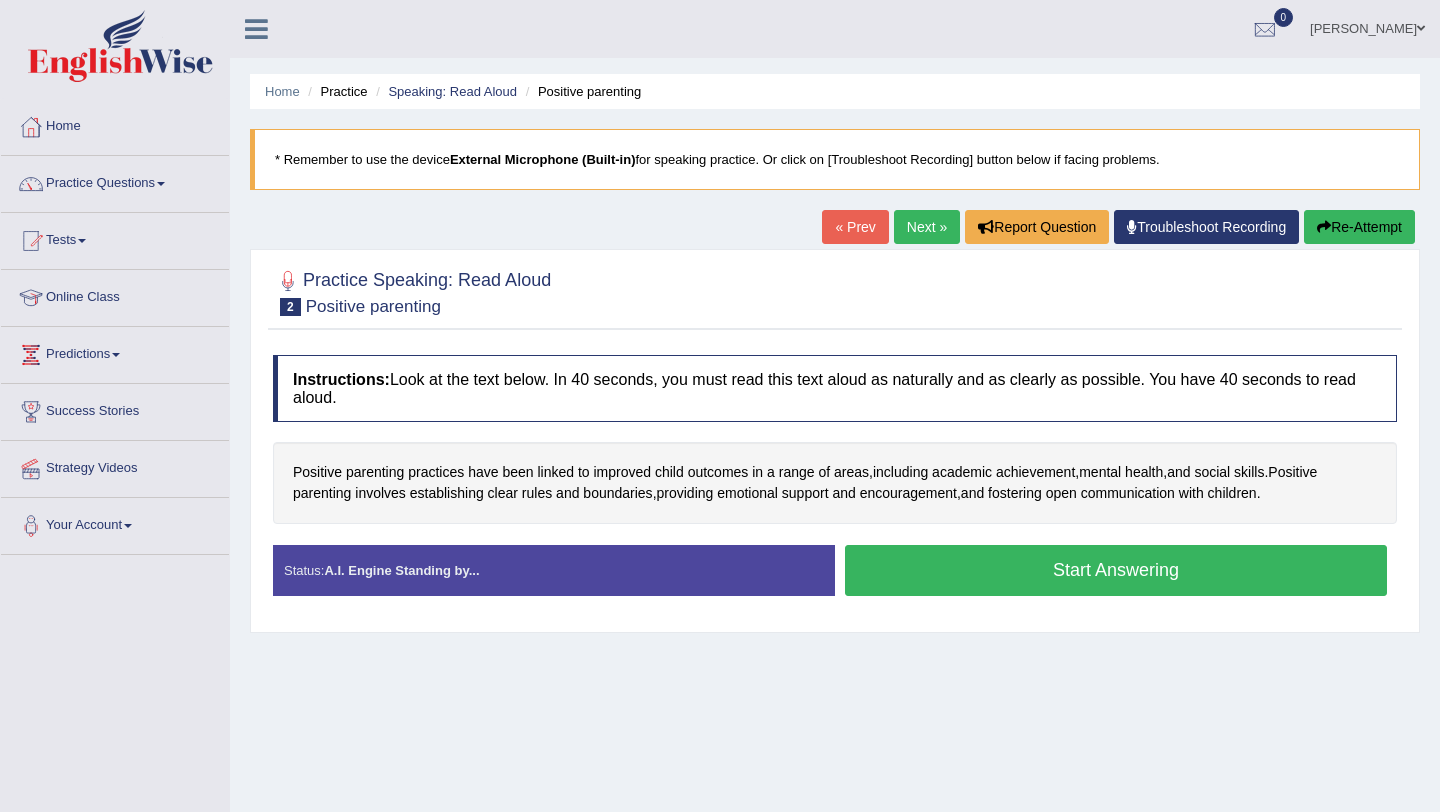 scroll, scrollTop: 0, scrollLeft: 0, axis: both 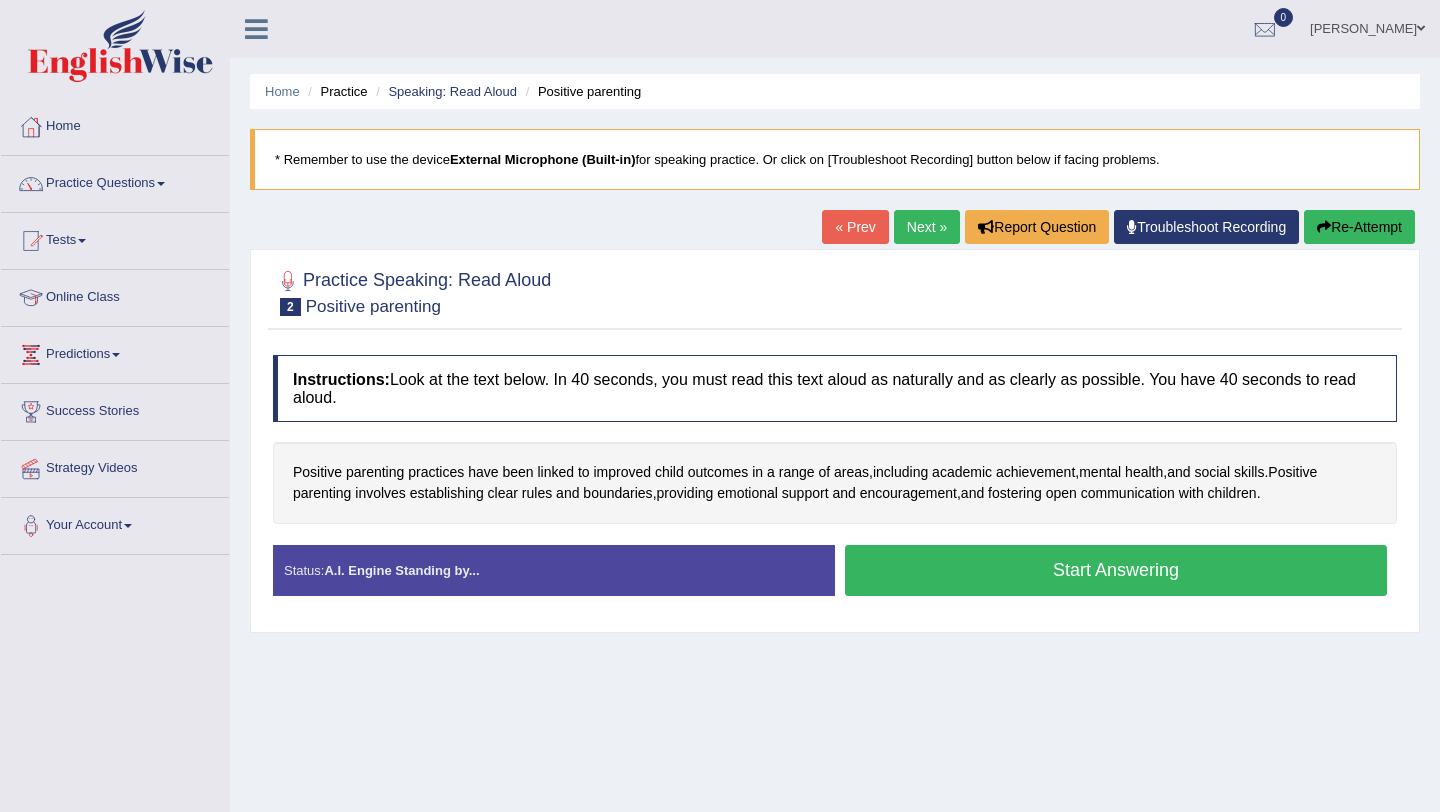 click on "Start Answering" at bounding box center [1116, 570] 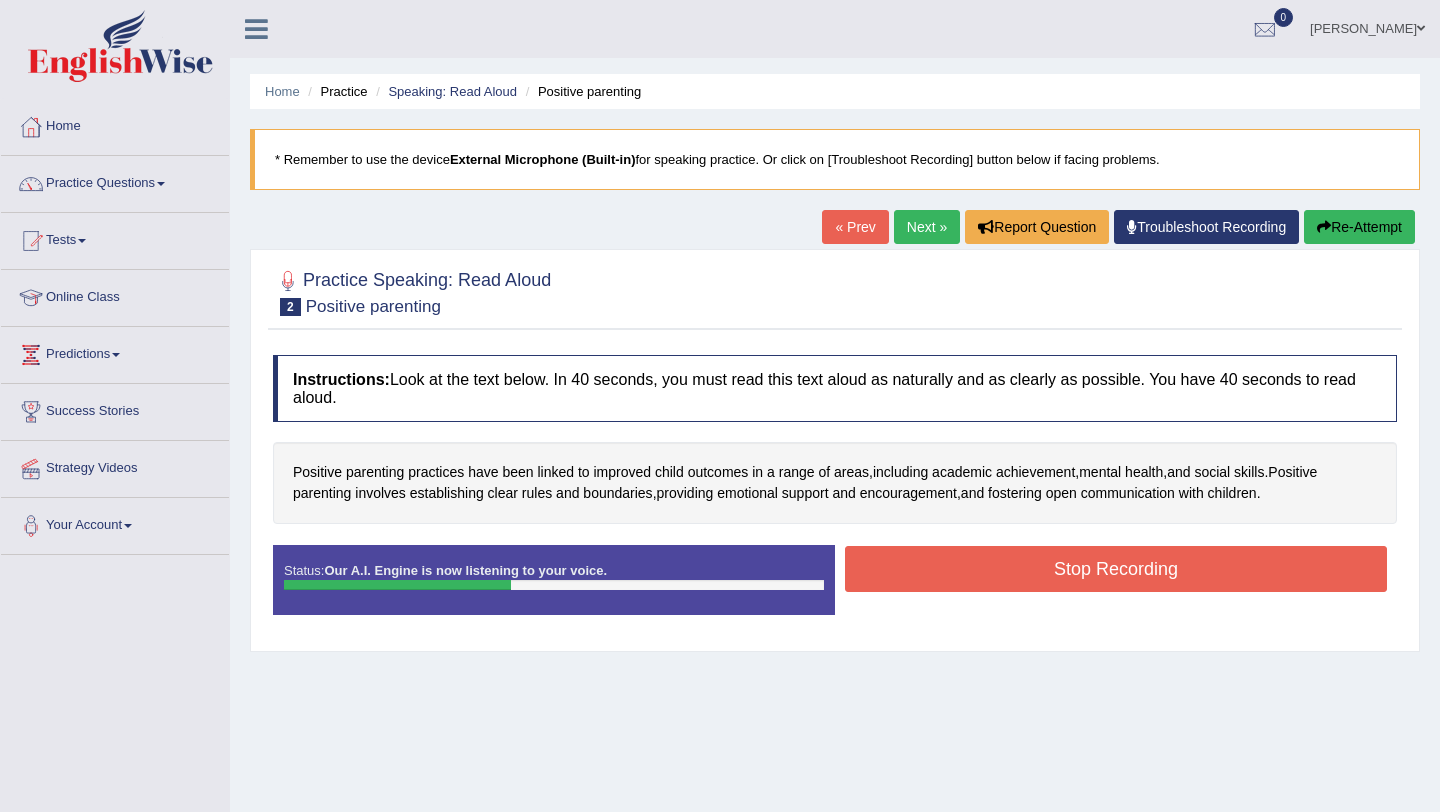 click on "Stop Recording" at bounding box center (1116, 569) 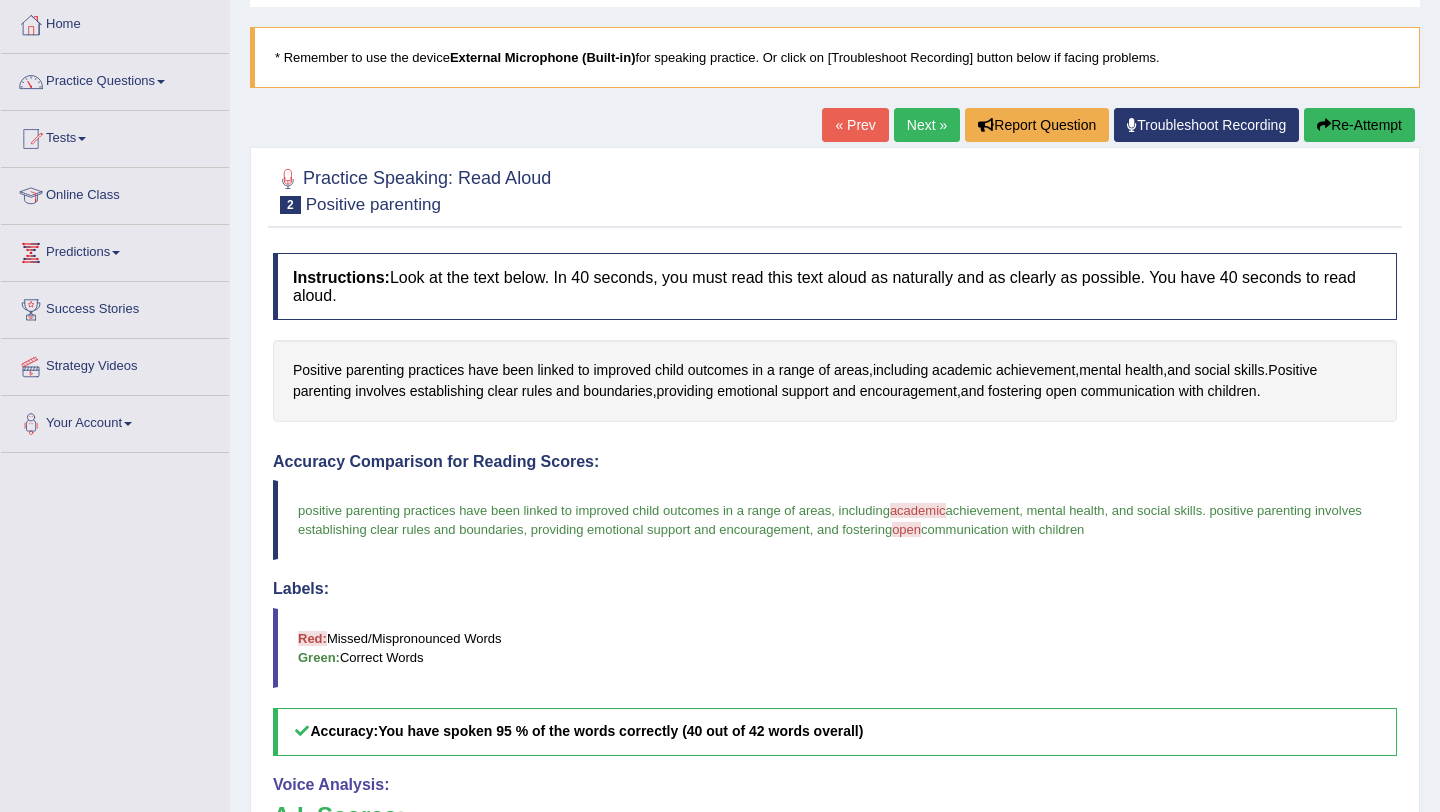 scroll, scrollTop: 0, scrollLeft: 0, axis: both 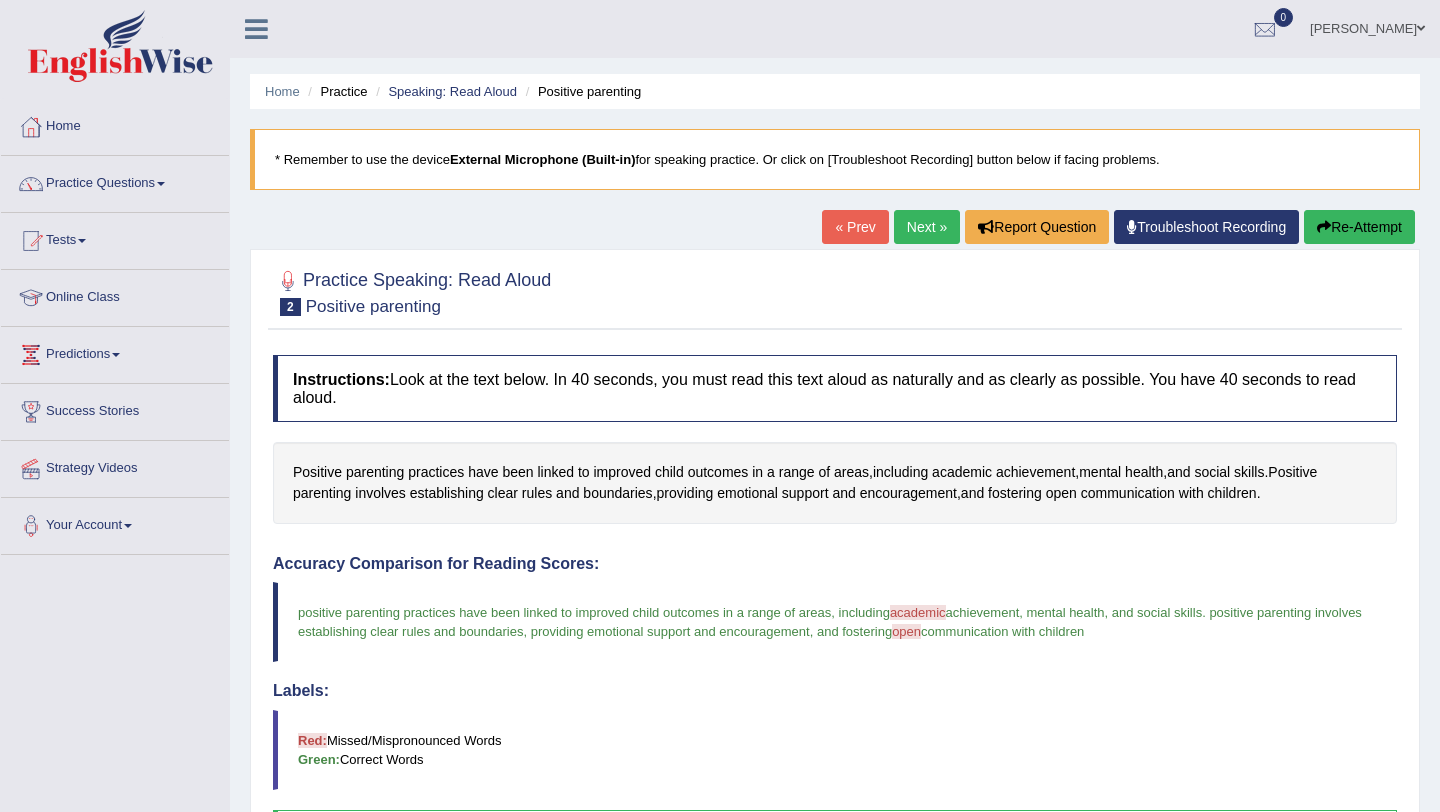 click on "Next »" at bounding box center (927, 227) 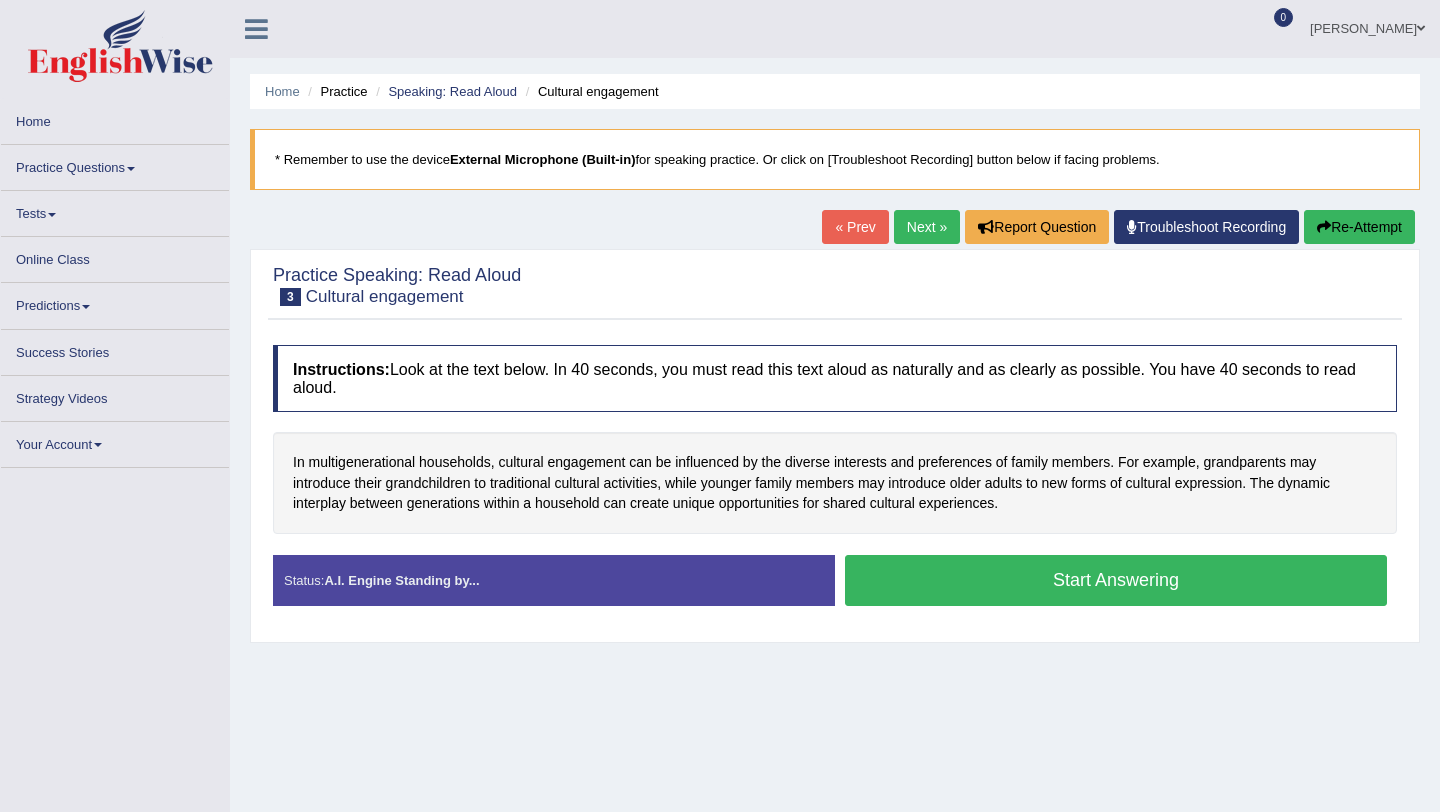 scroll, scrollTop: 0, scrollLeft: 0, axis: both 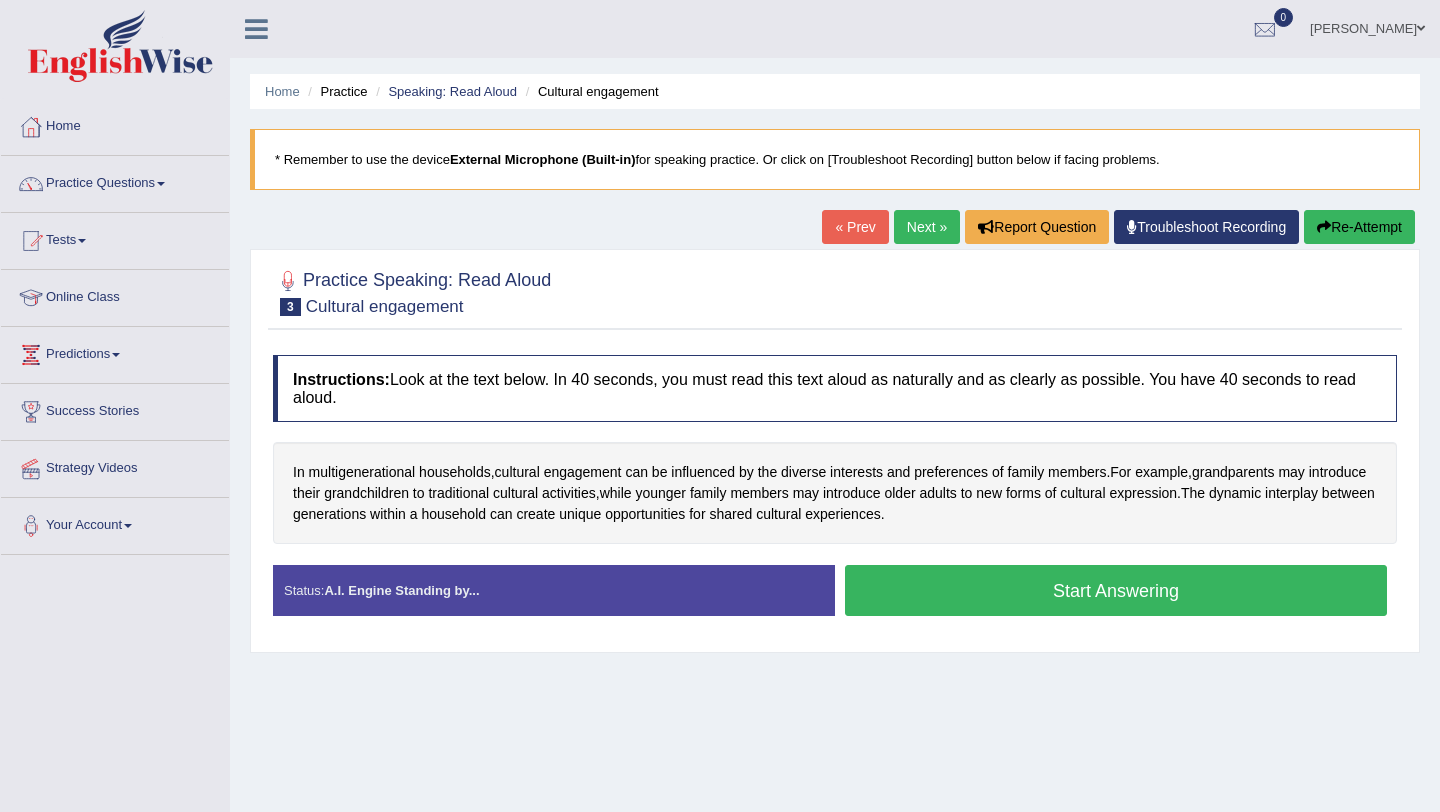 click on "Start Answering" at bounding box center [1116, 590] 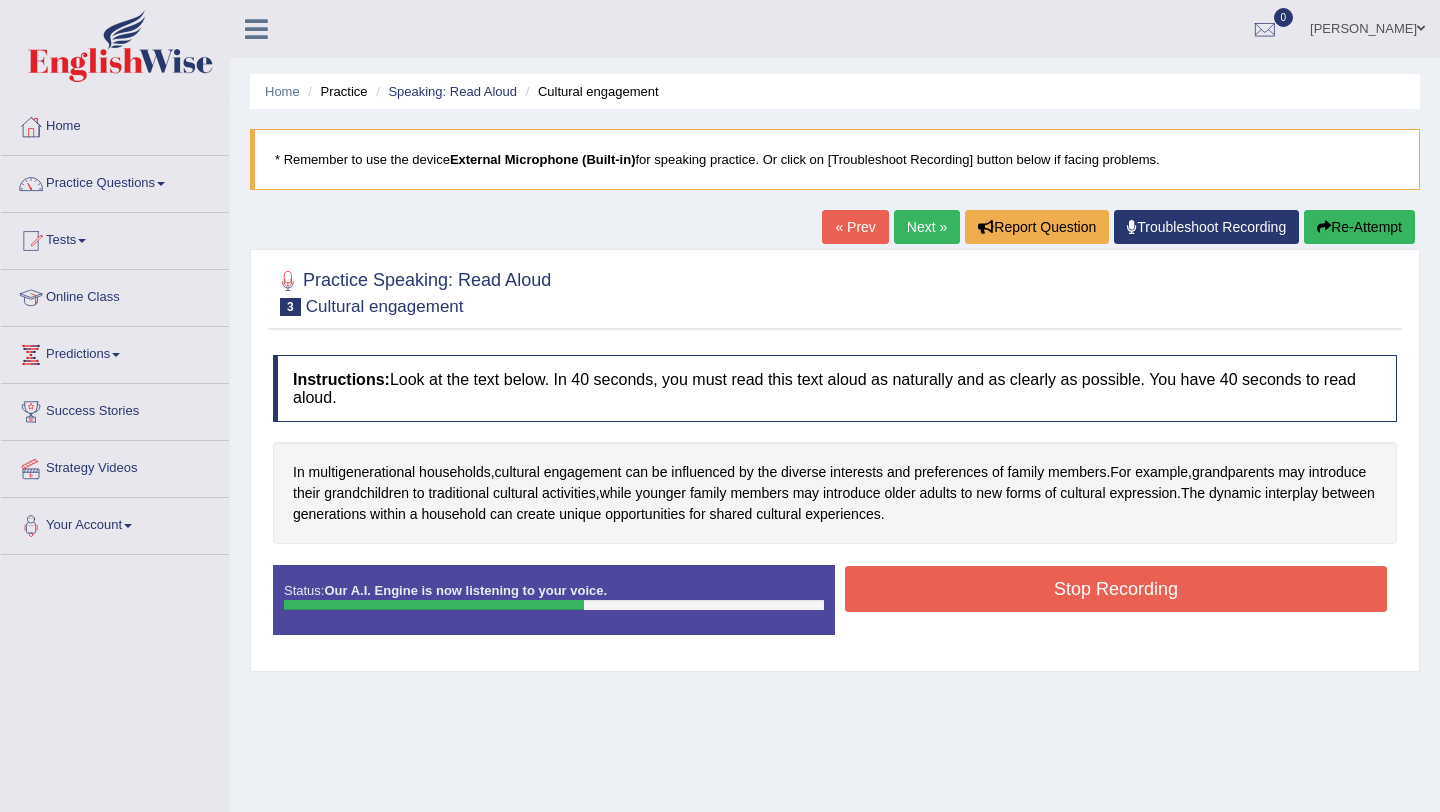 click on "Stop Recording" at bounding box center [1116, 589] 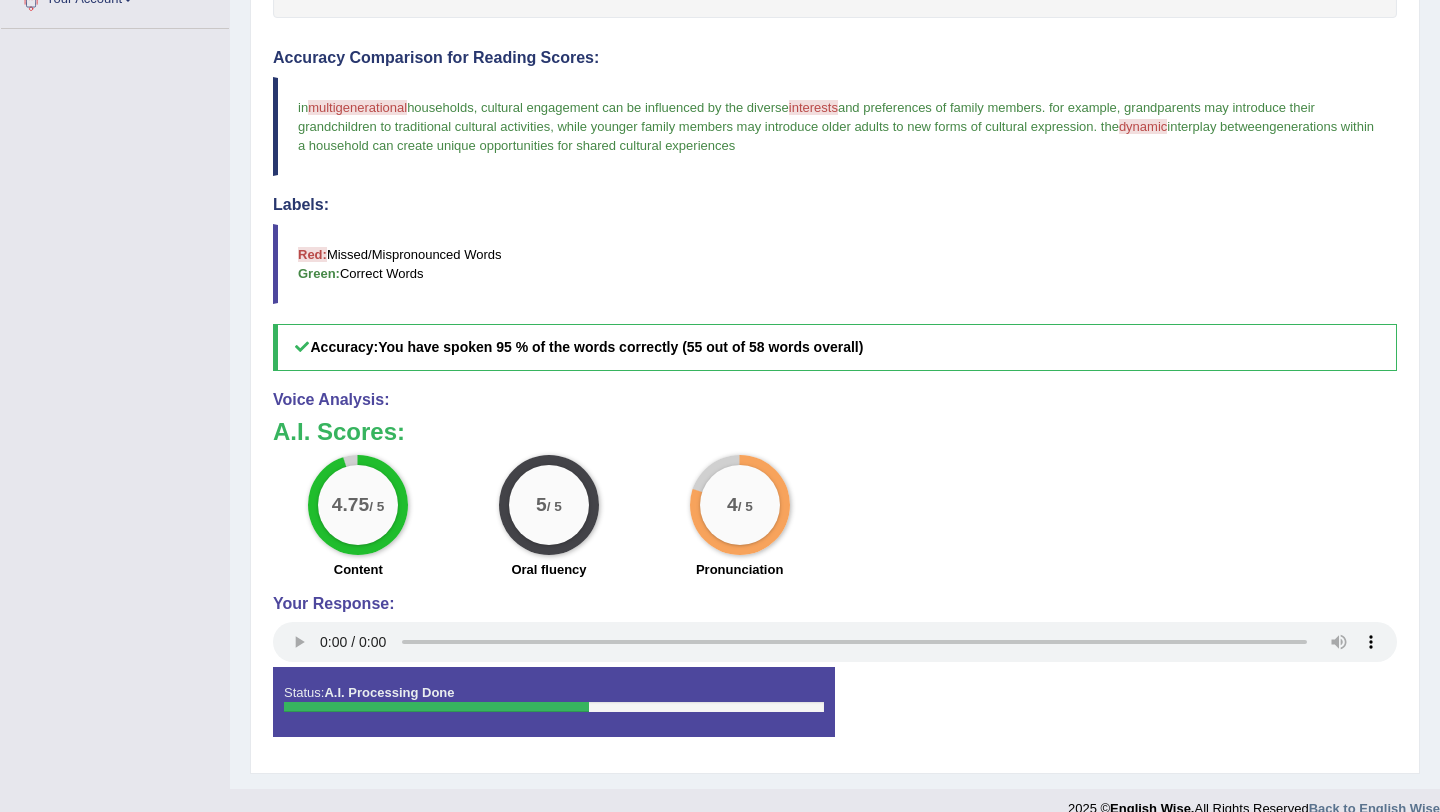 scroll, scrollTop: 527, scrollLeft: 0, axis: vertical 